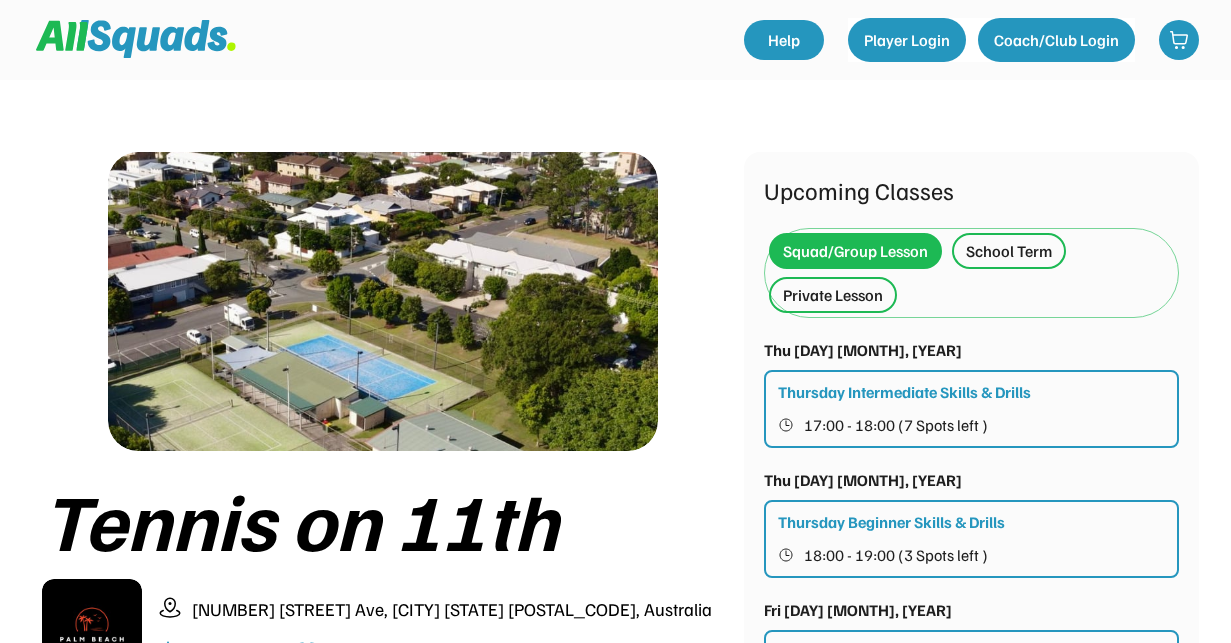 scroll, scrollTop: 0, scrollLeft: 0, axis: both 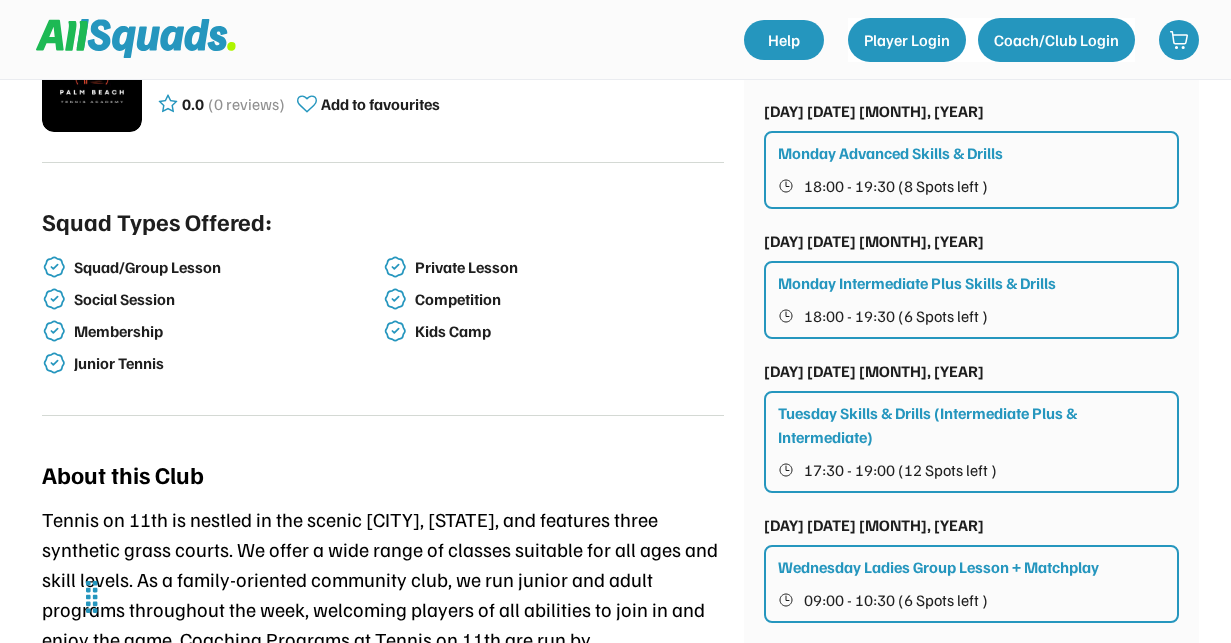 click on "Tuesday Skills & Drills (Intermediate Plus & Intermediate)" at bounding box center [972, 425] 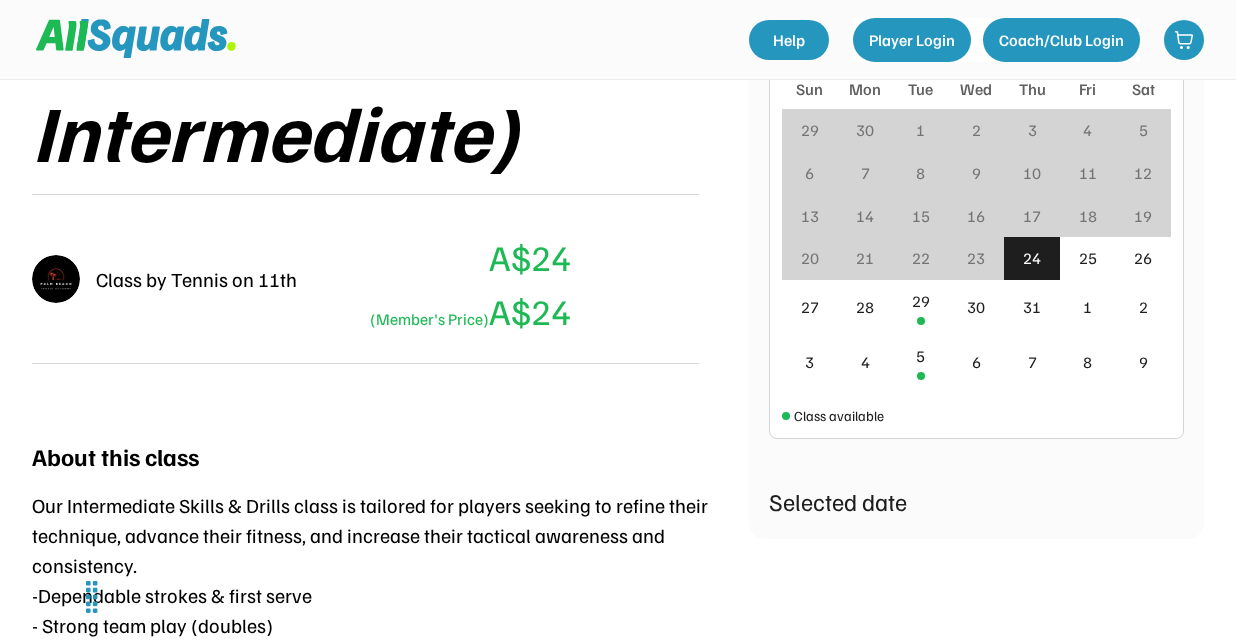 scroll, scrollTop: 561, scrollLeft: 0, axis: vertical 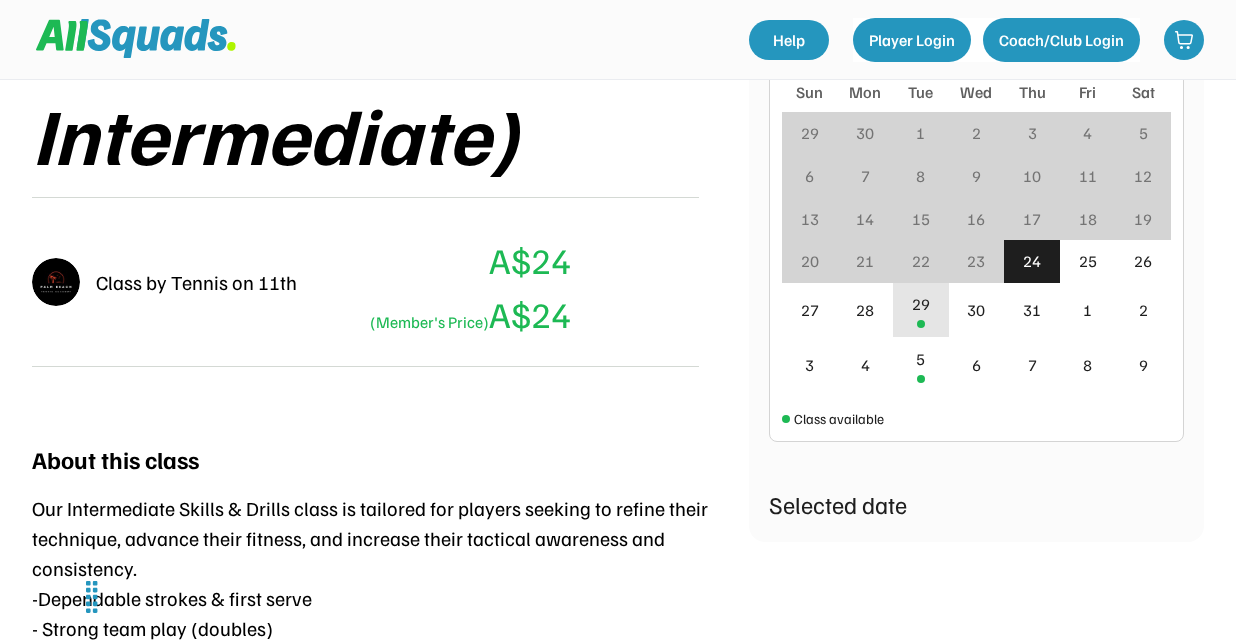 click on "29" at bounding box center (921, 304) 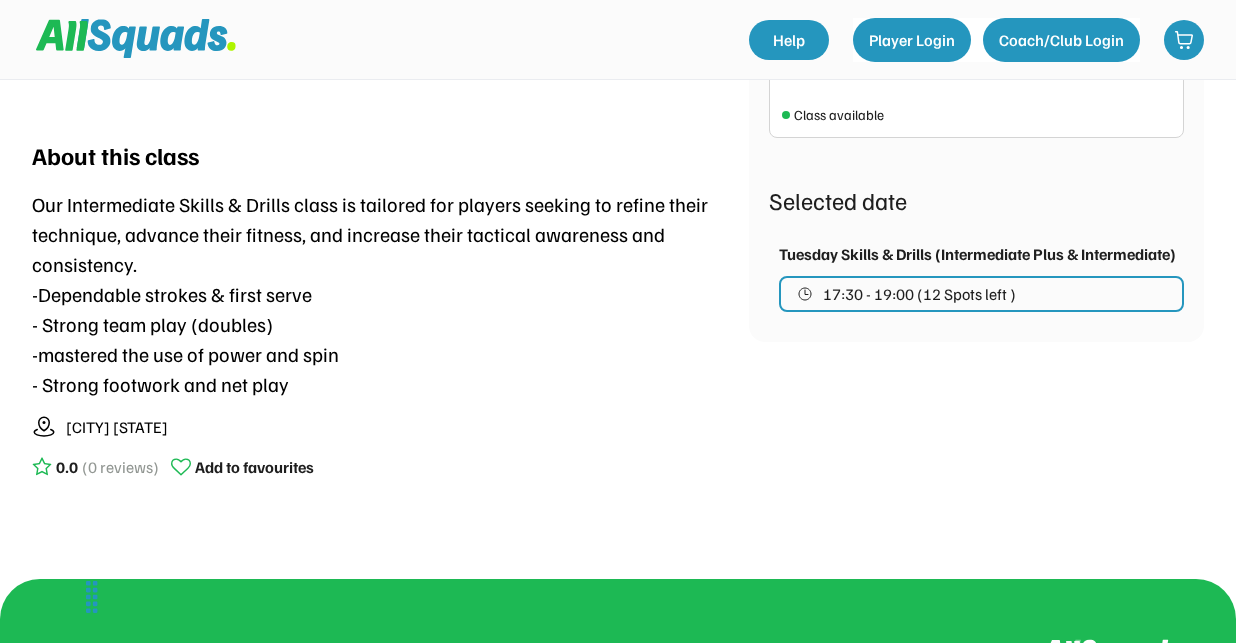 scroll, scrollTop: 897, scrollLeft: 0, axis: vertical 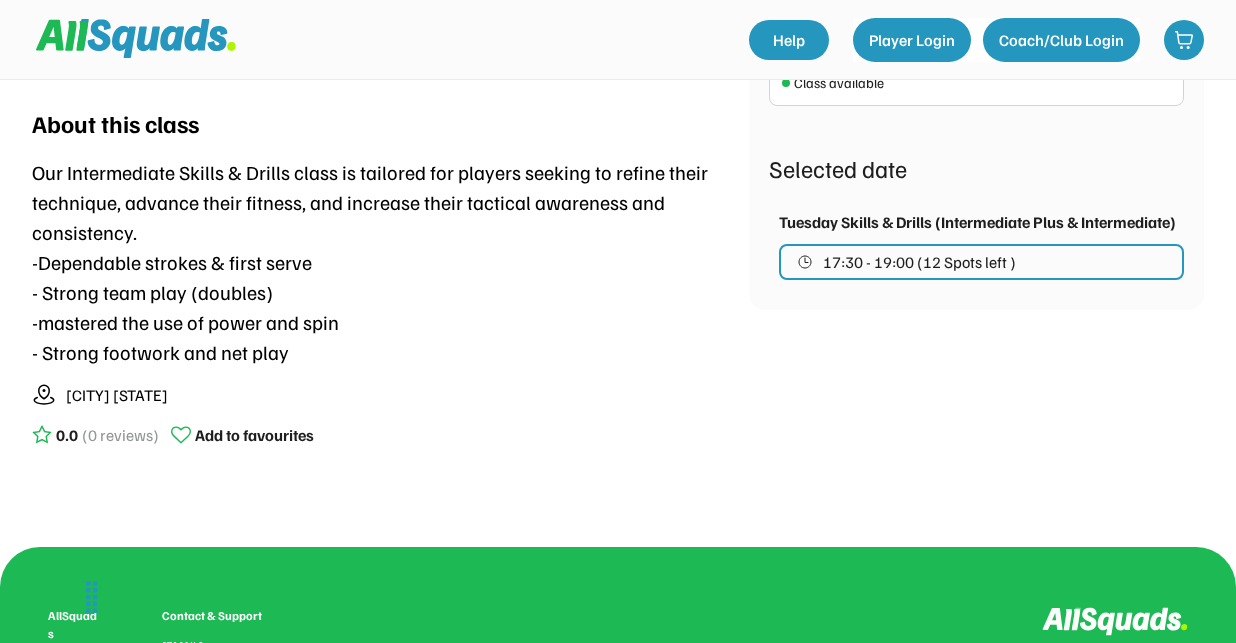 click on "17:30 - 19:00 (12 Spots left )" at bounding box center [919, 262] 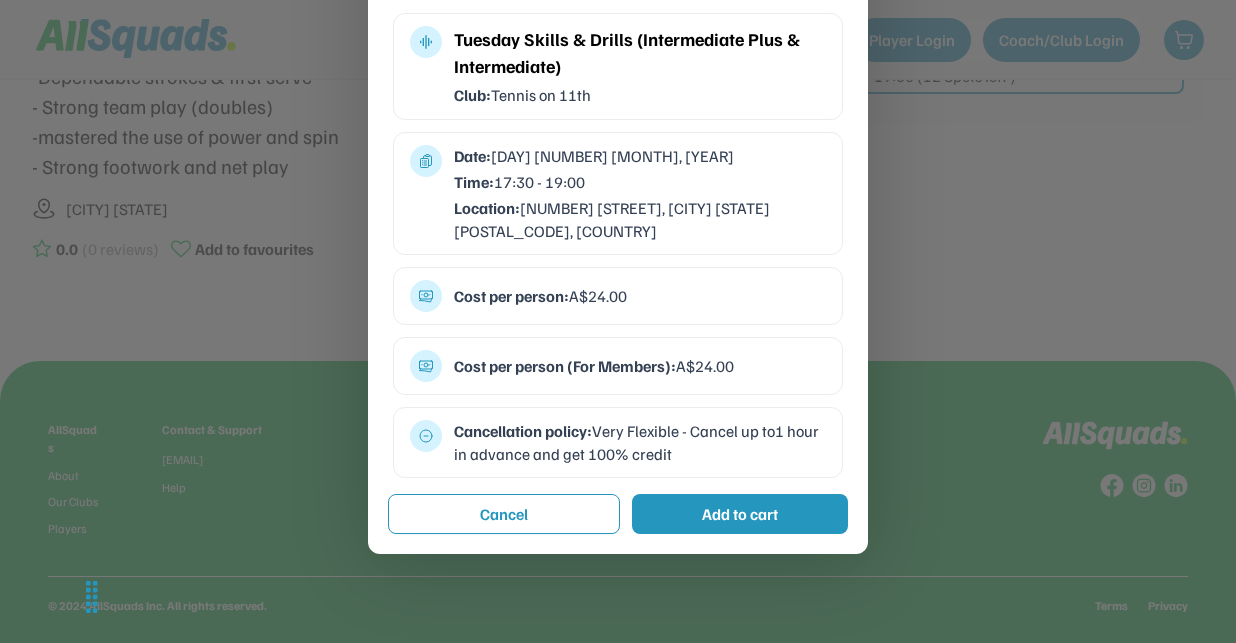 scroll, scrollTop: 1087, scrollLeft: 0, axis: vertical 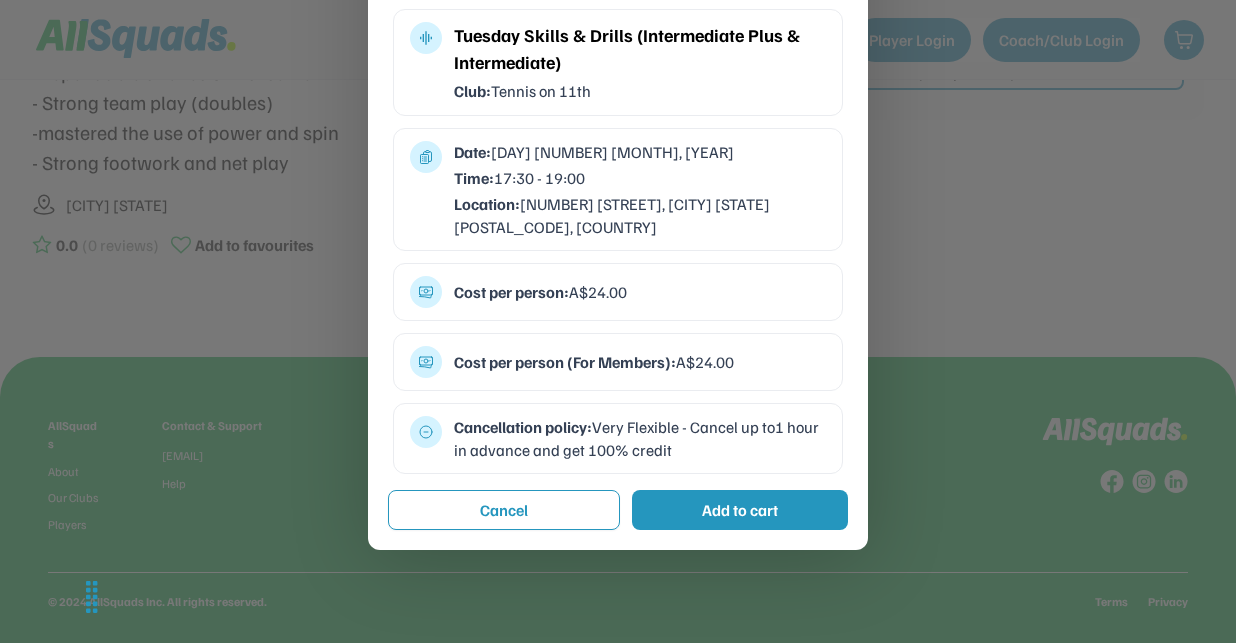 click on "Add to cart" at bounding box center [740, 510] 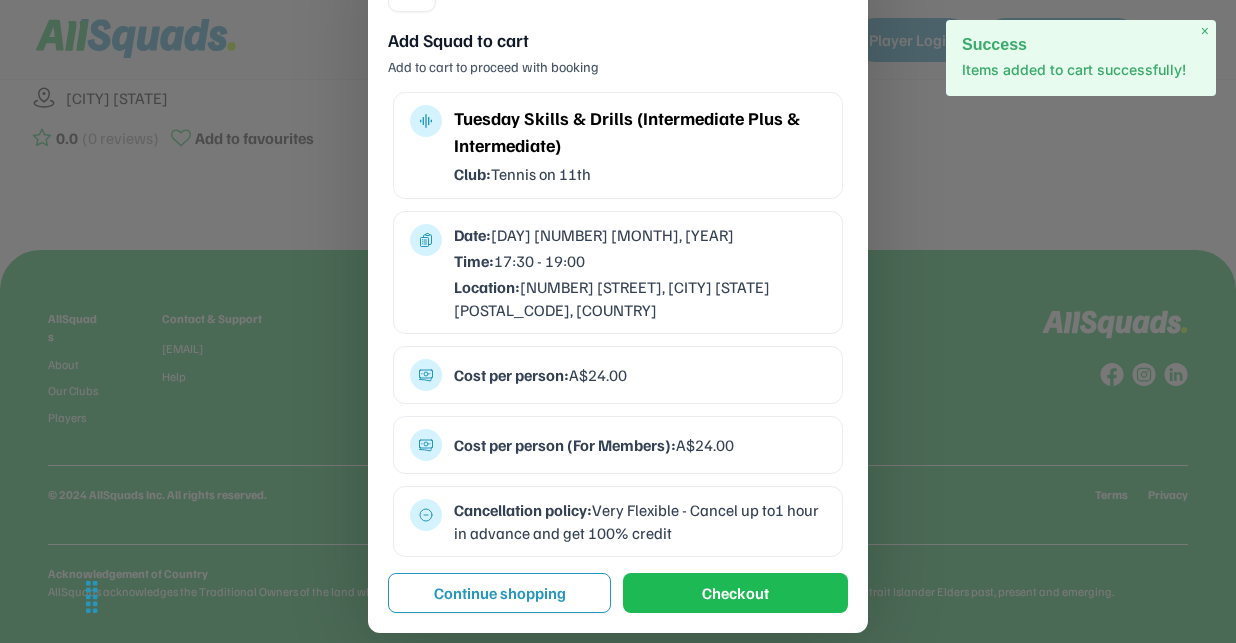 scroll, scrollTop: 1195, scrollLeft: 0, axis: vertical 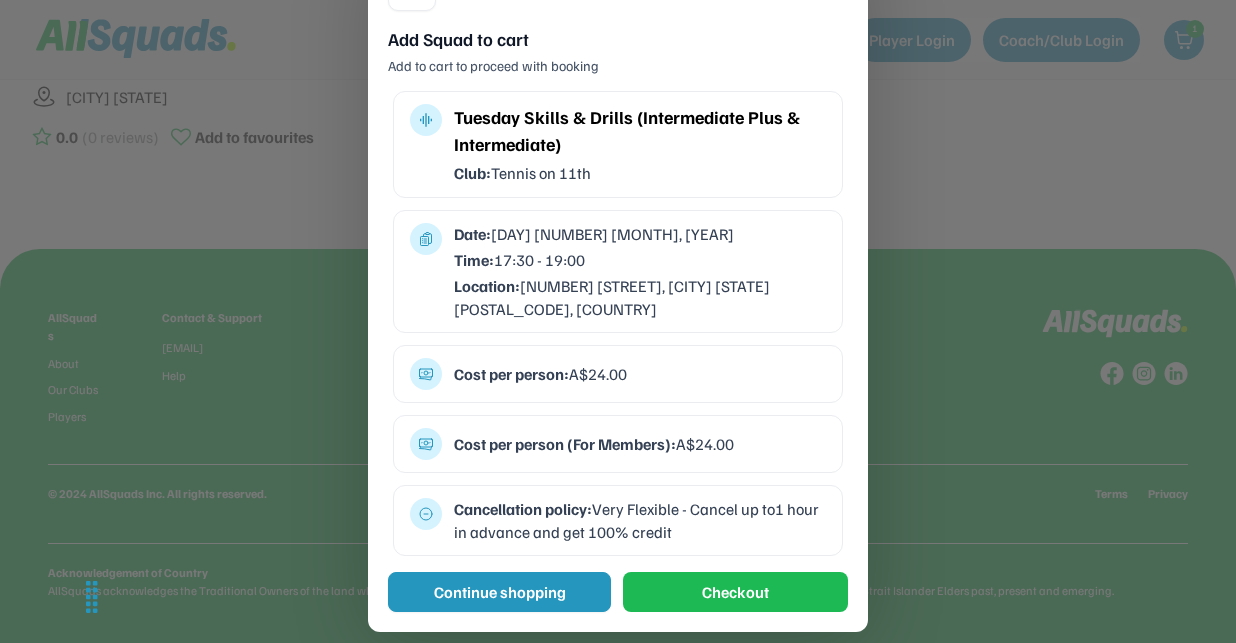 click on "Continue shopping" at bounding box center [499, 592] 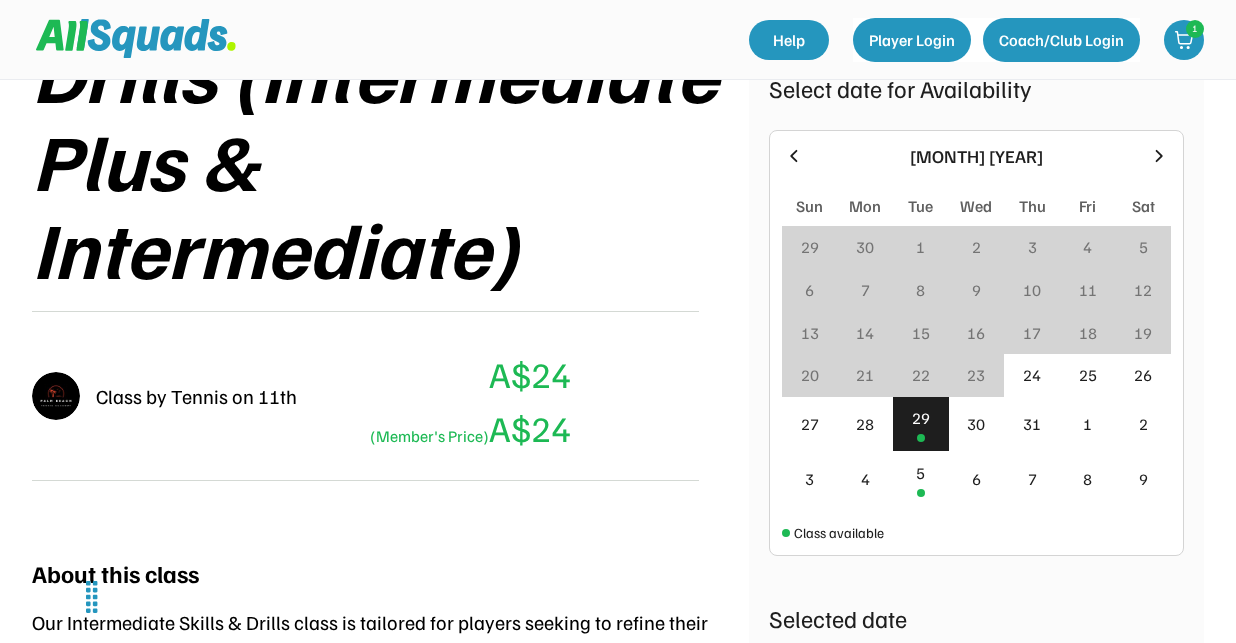 scroll, scrollTop: 445, scrollLeft: 0, axis: vertical 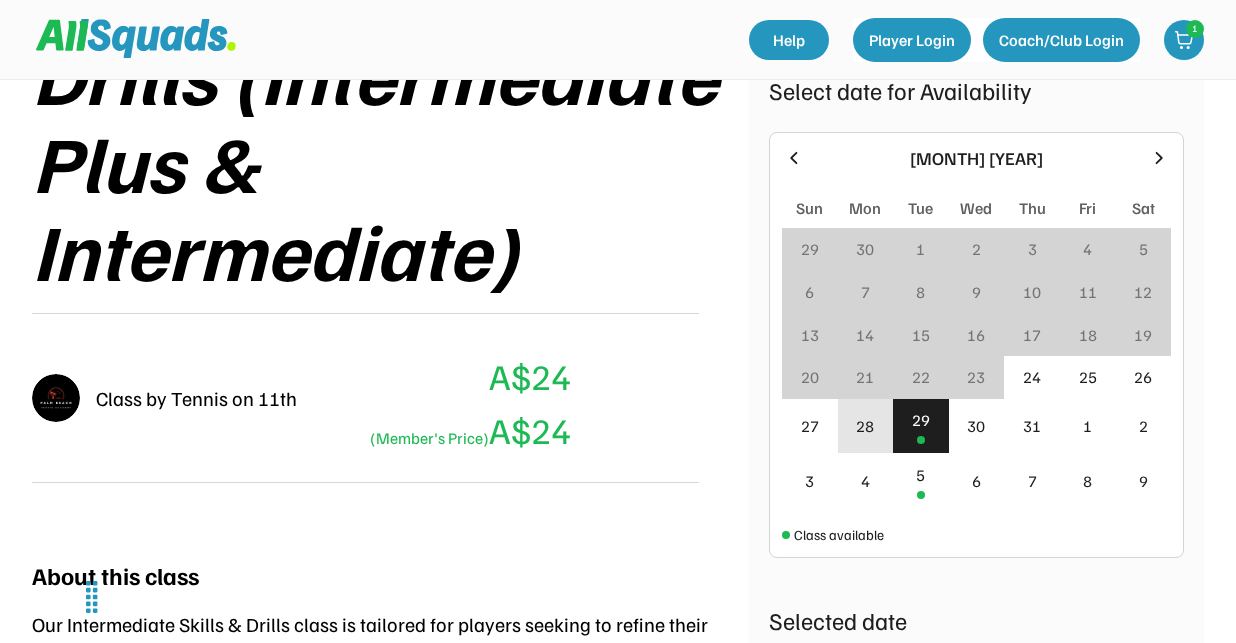 click on "28" at bounding box center (865, 426) 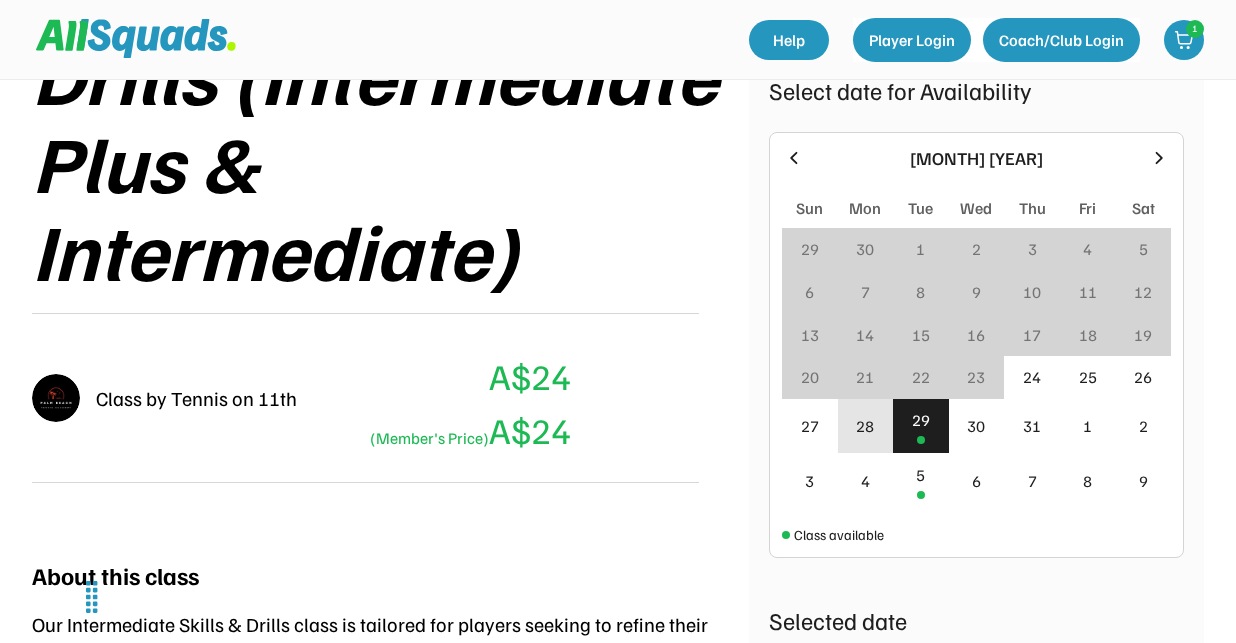 click on "28" at bounding box center [866, 426] 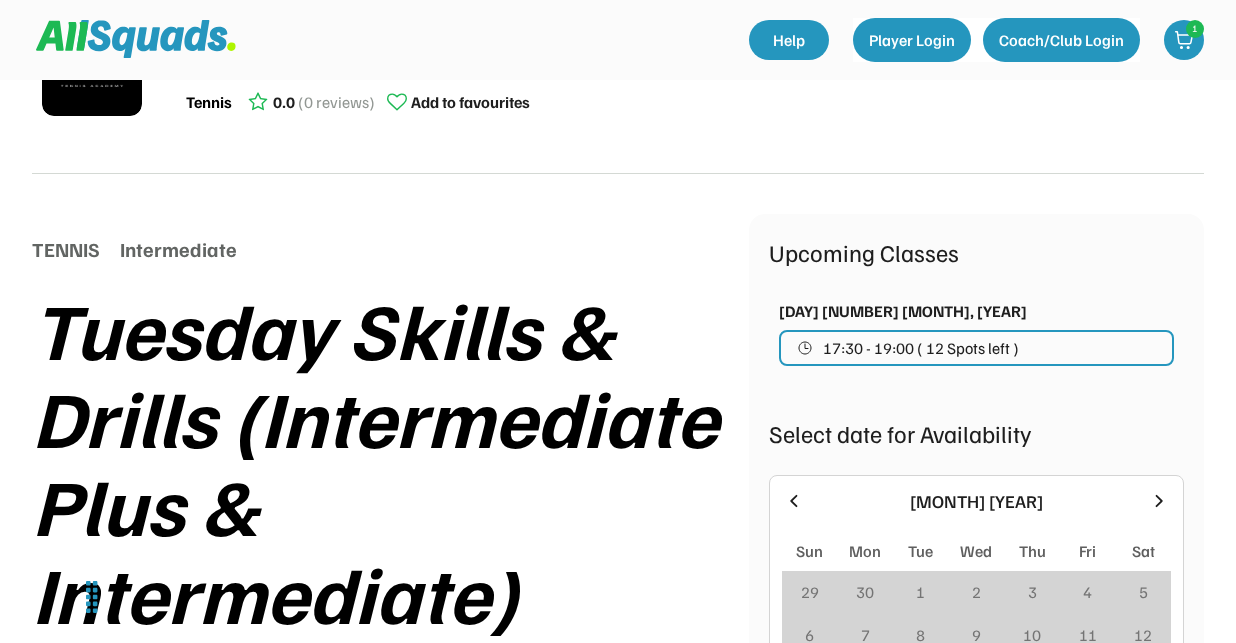 scroll, scrollTop: 0, scrollLeft: 0, axis: both 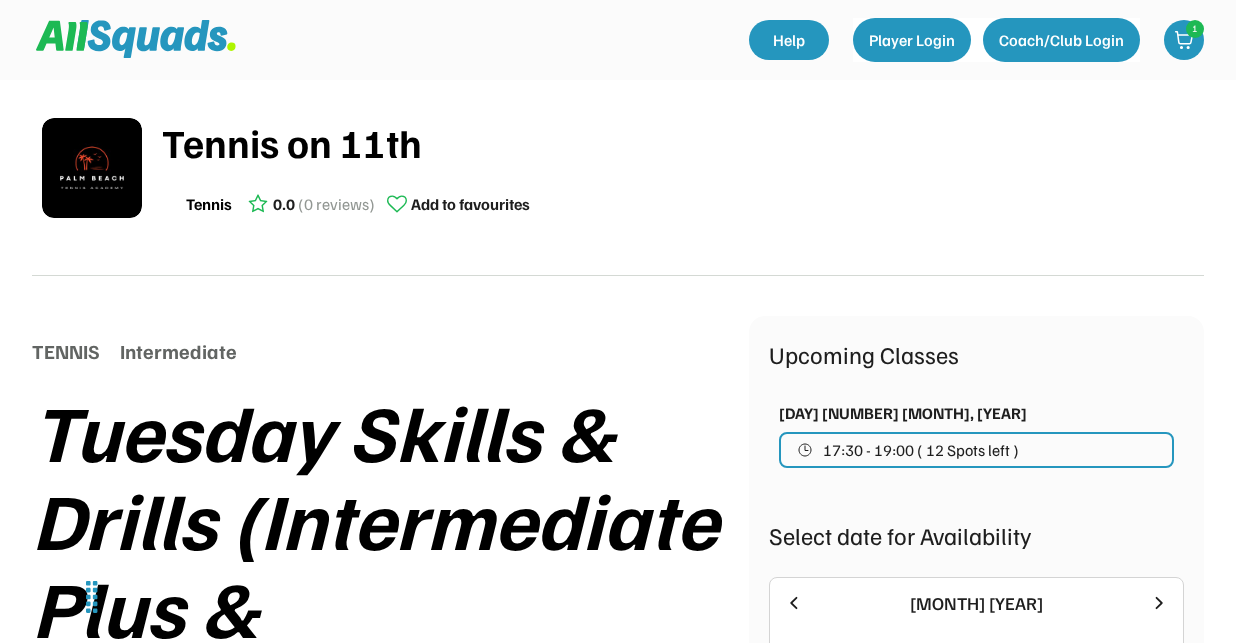 click on "17:30 - 19:00  ( 12 Spots left )" at bounding box center (921, 450) 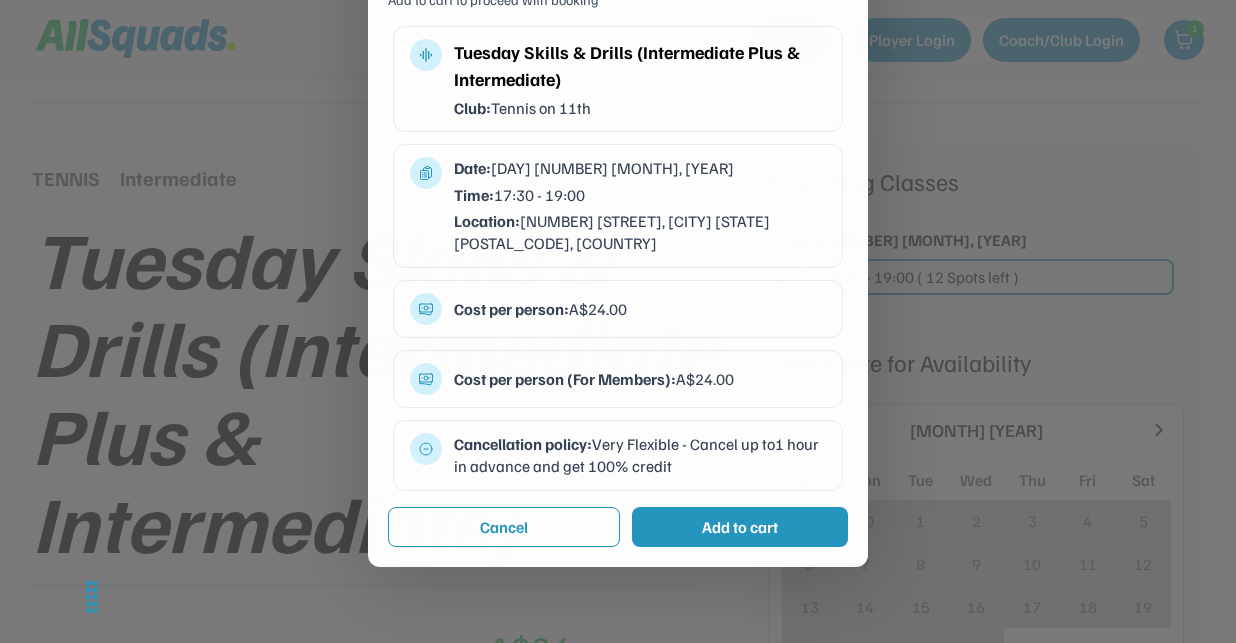 scroll, scrollTop: 179, scrollLeft: 0, axis: vertical 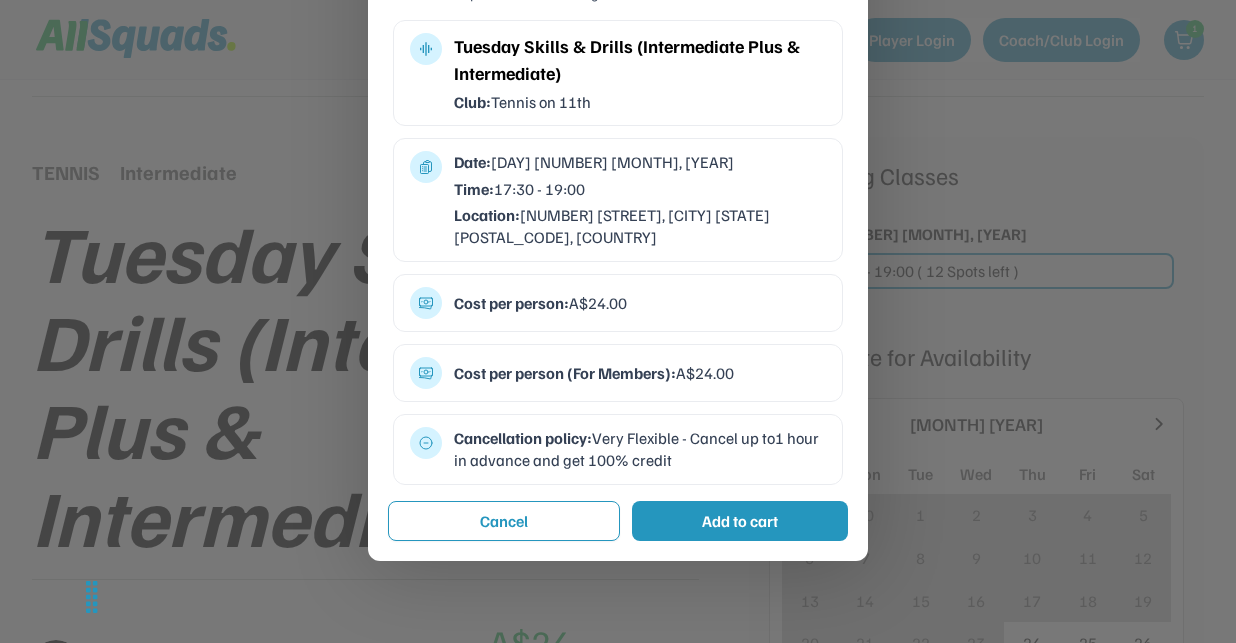 click at bounding box center (618, 321) 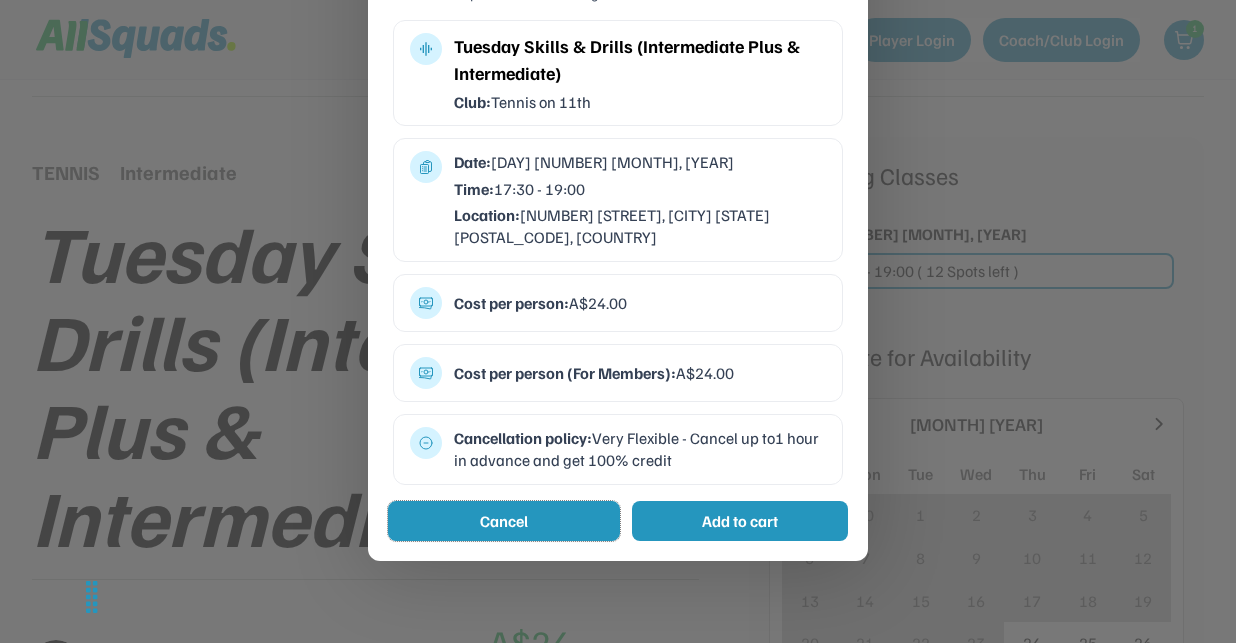 click on "Cancel" at bounding box center (504, 521) 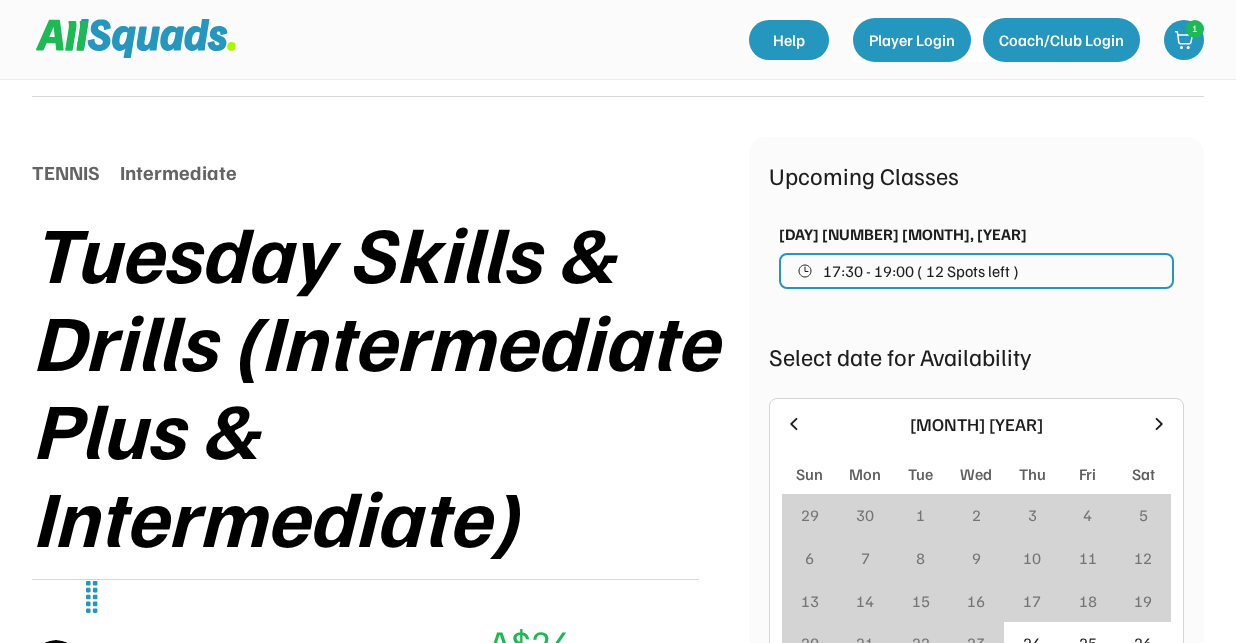 click at bounding box center (136, 38) 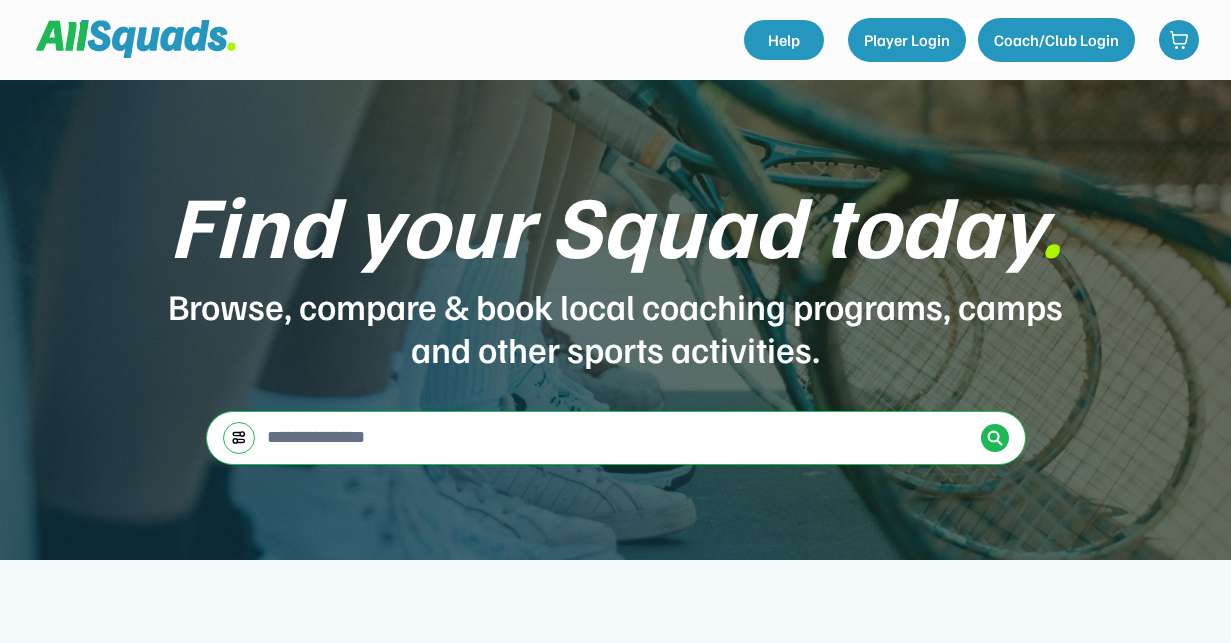 scroll, scrollTop: 0, scrollLeft: 0, axis: both 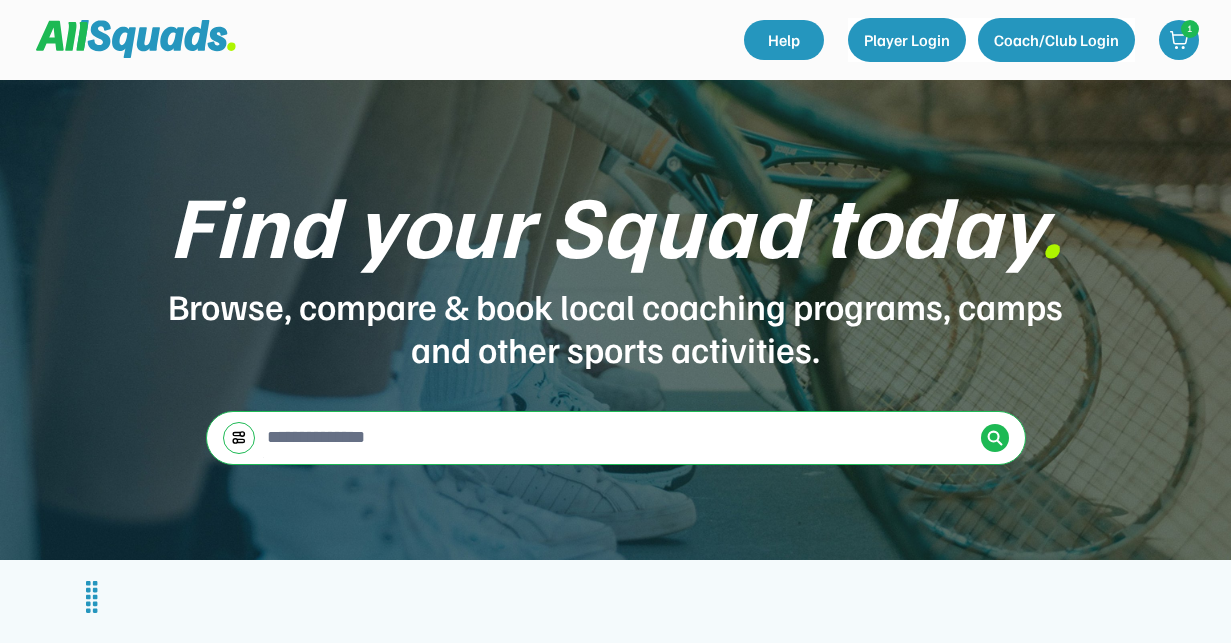 click at bounding box center [618, 437] 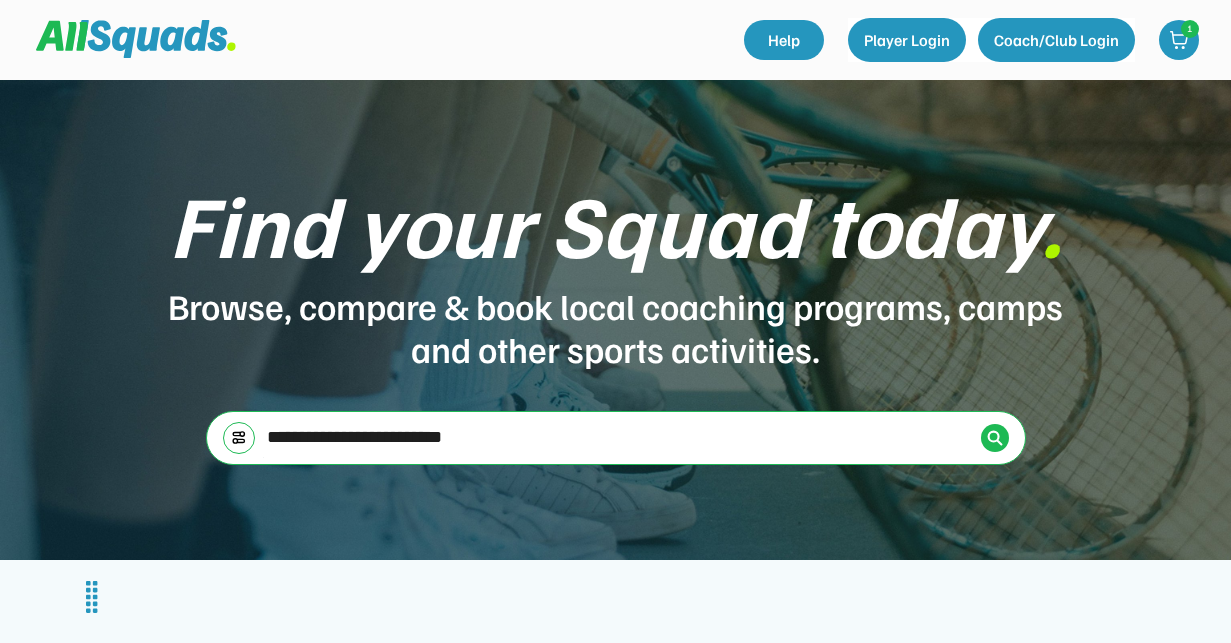 type on "**********" 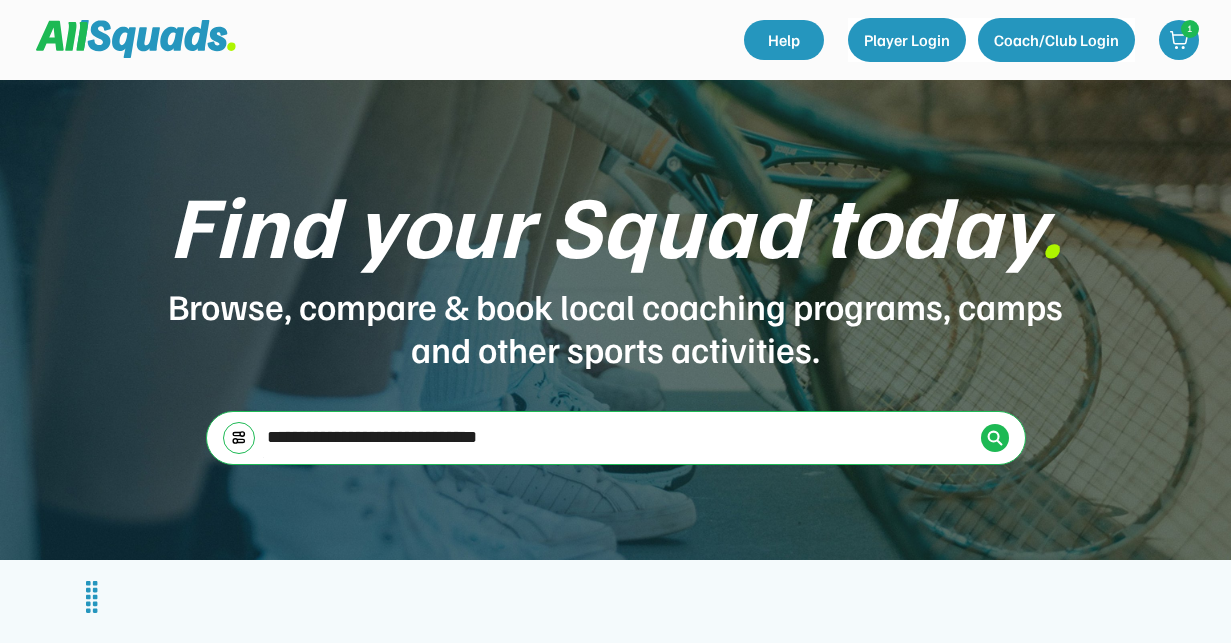 click on "← Move left → Move right ↑ Move up ↓ Move down + Zoom in - Zoom out Home Jump left by 75% End Jump right by 75% Page Up Jump up by 75% Page Down Jump down by 75% To navigate, press the arrow keys. Map Terrain Satellite Labels Map Data Map data ©2025 Google Map data ©2025 Google 5 km  Click to toggle between metric and imperial units Terms" at bounding box center [616, 438] 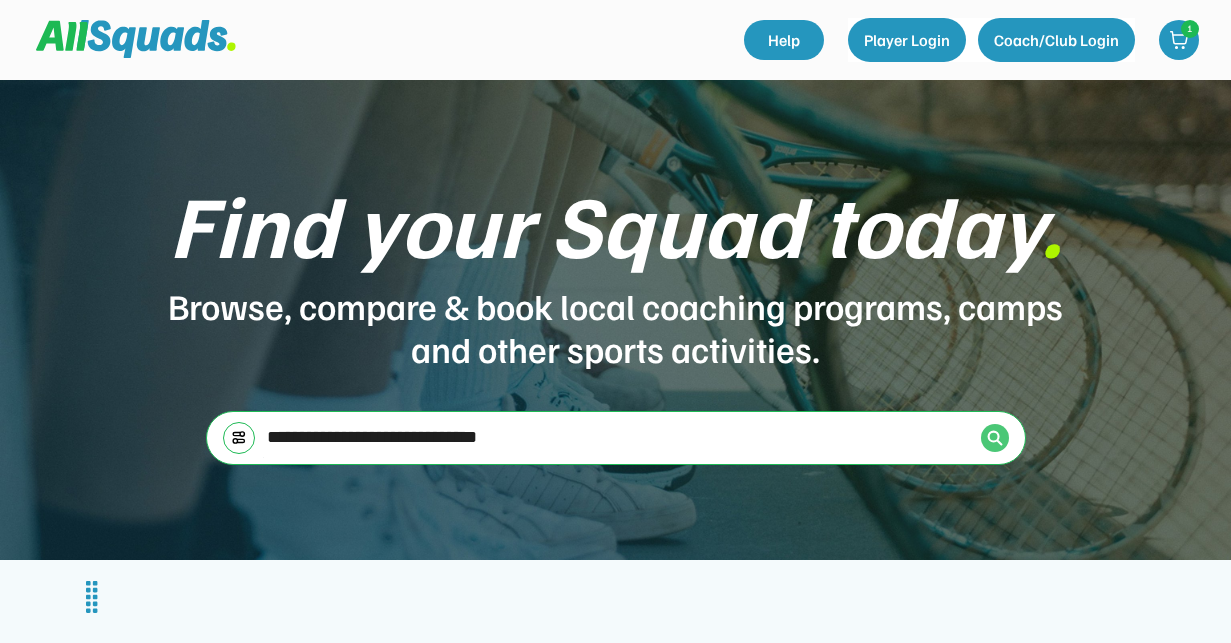 click at bounding box center (995, 438) 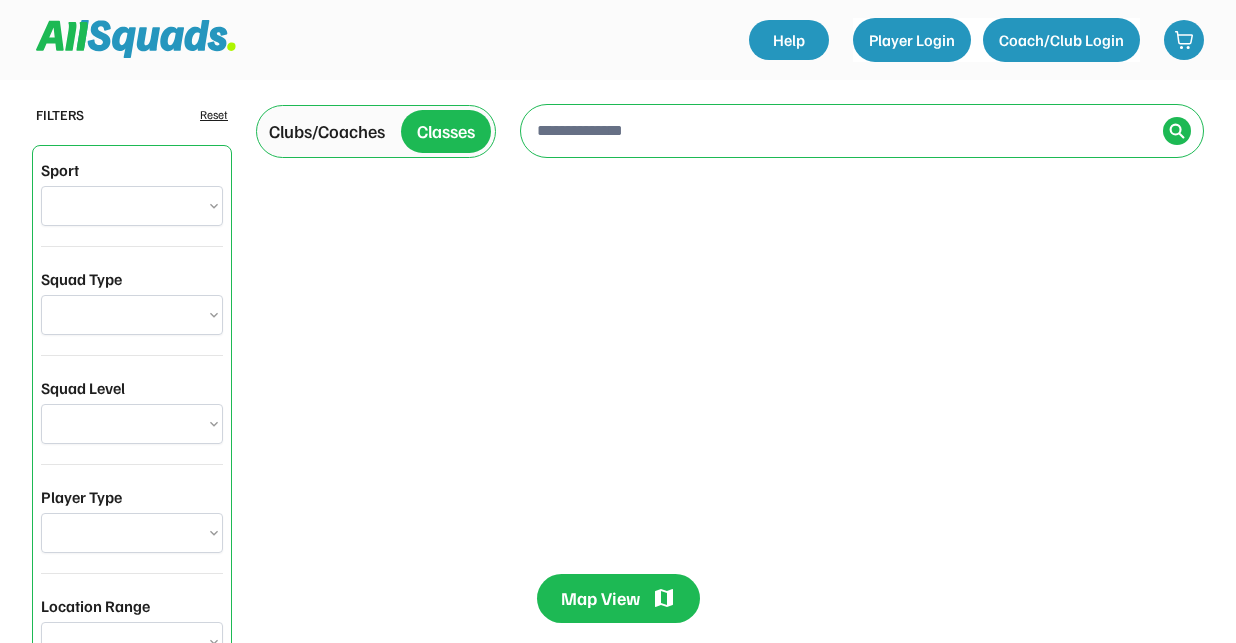 scroll, scrollTop: 0, scrollLeft: 0, axis: both 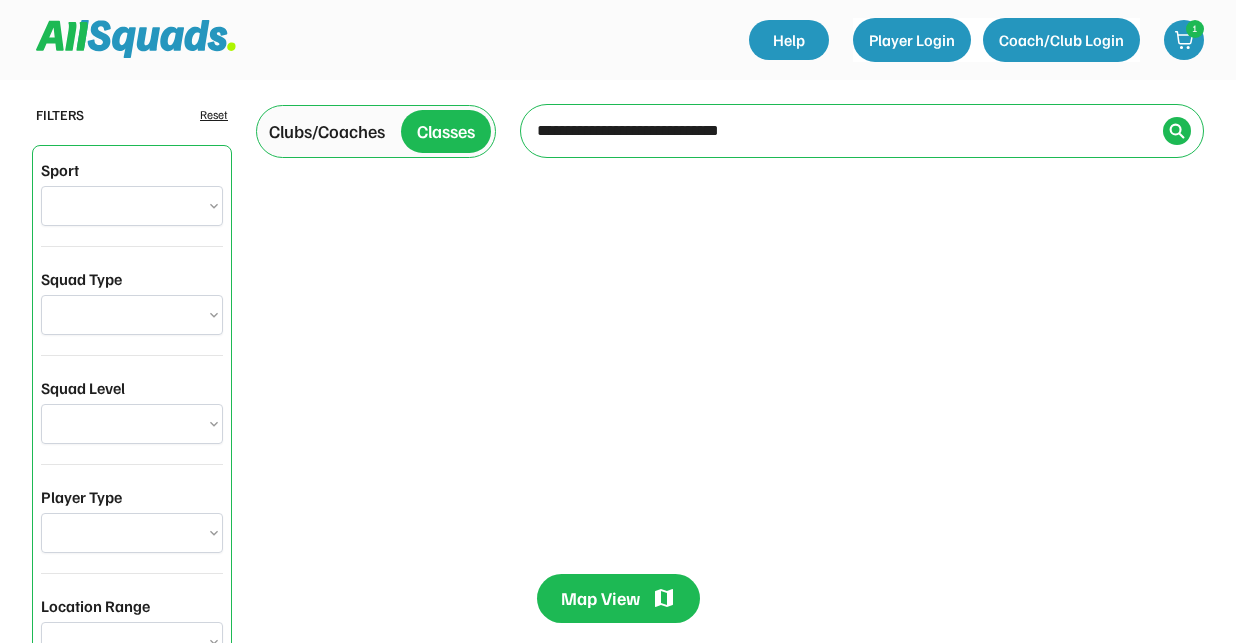 select on "**********" 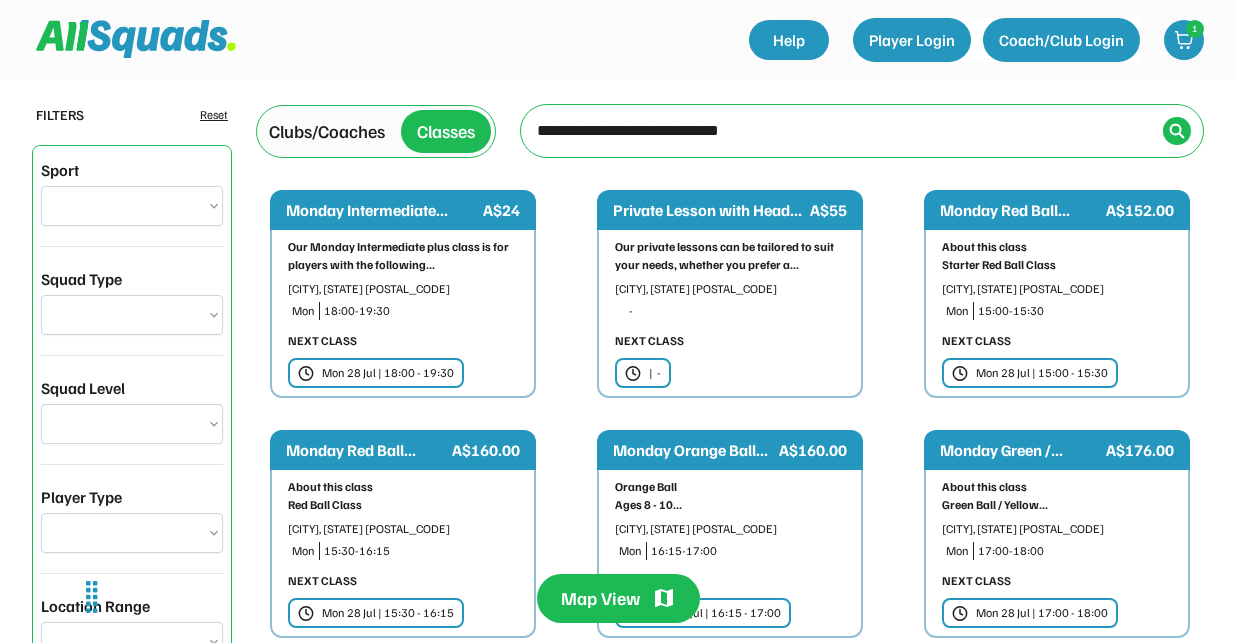 click on "|  -" at bounding box center [643, 373] 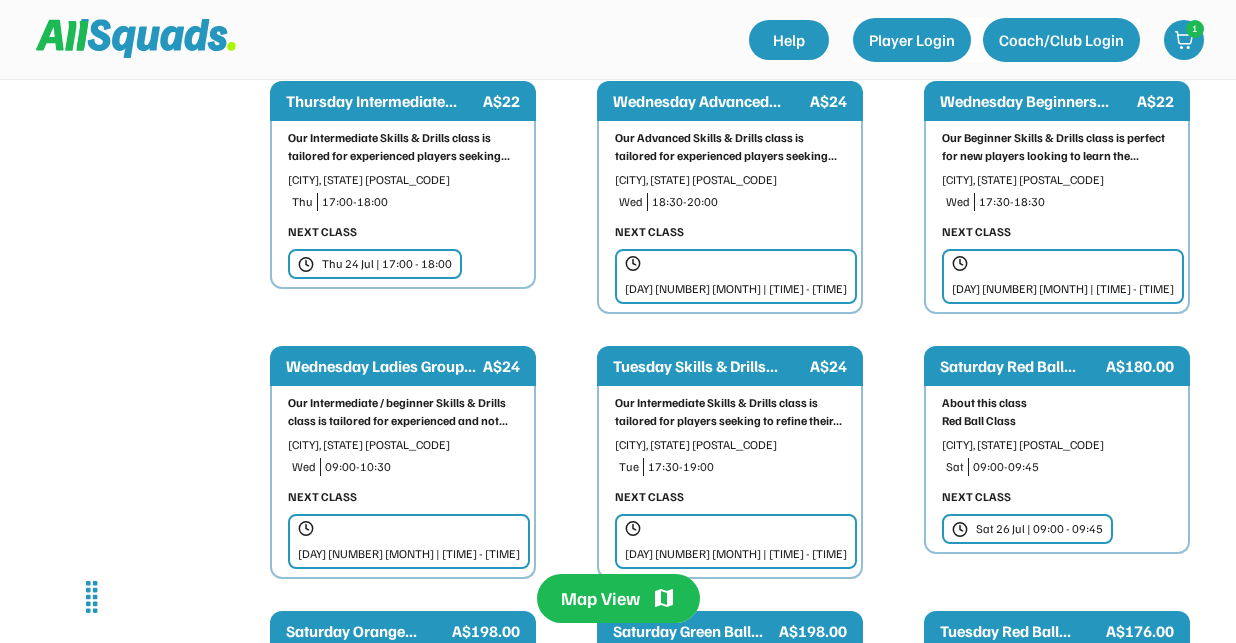 scroll, scrollTop: 1364, scrollLeft: 0, axis: vertical 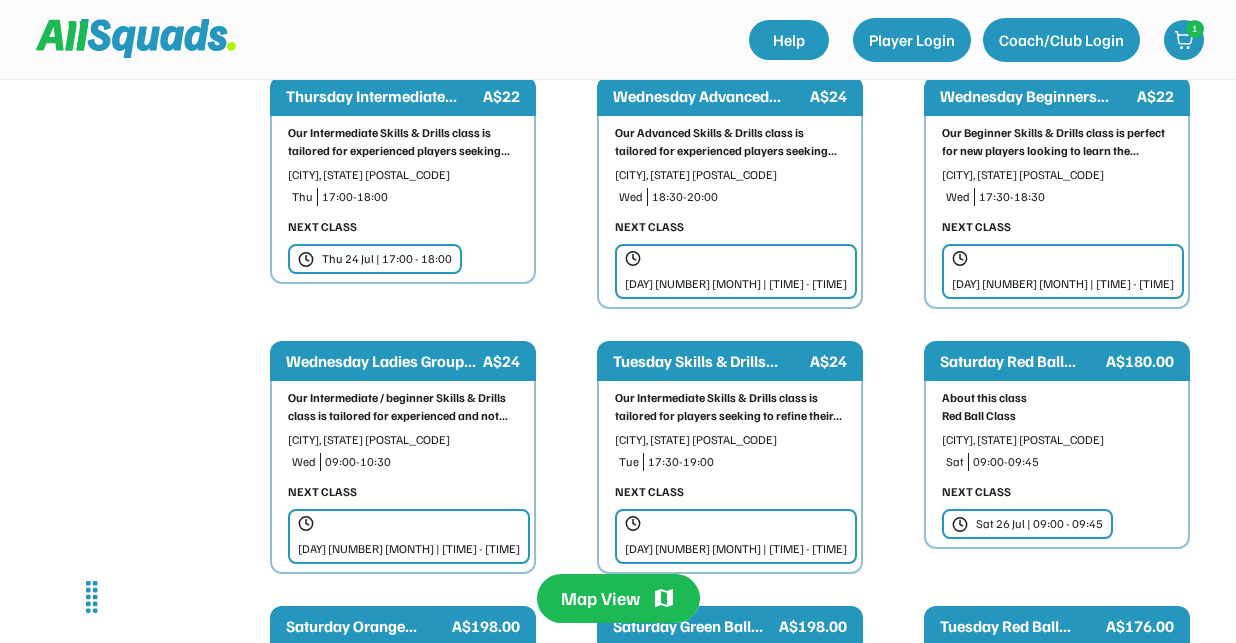 click on "Wednesday Ladies Group..." at bounding box center [382, 361] 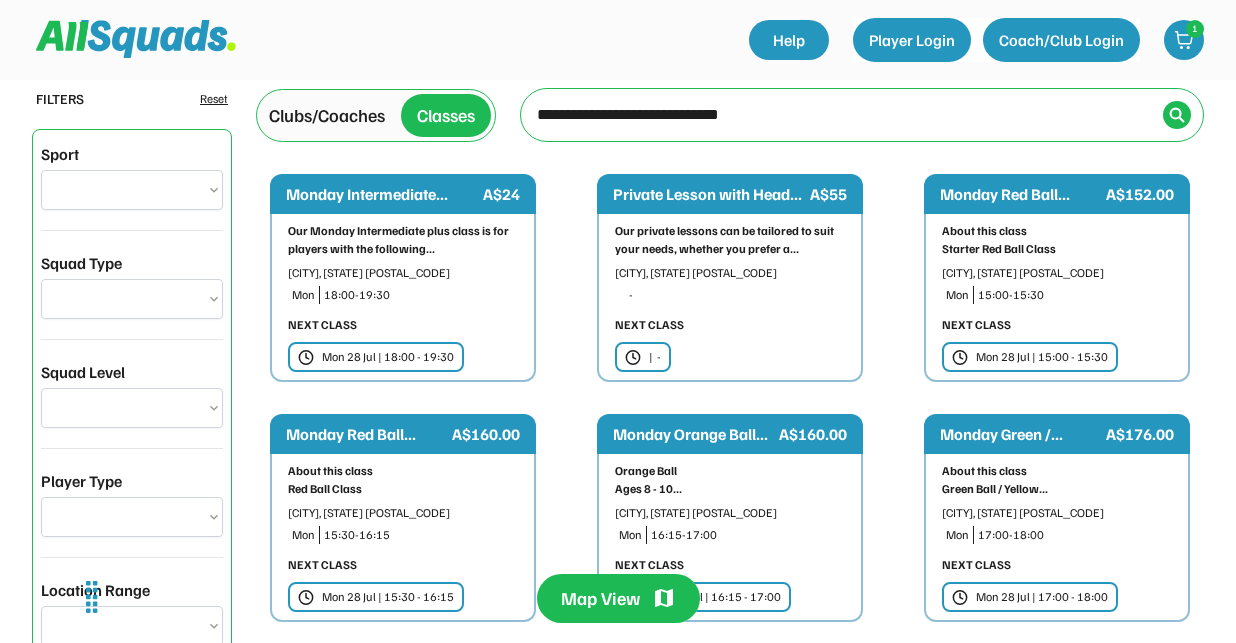 scroll, scrollTop: 0, scrollLeft: 0, axis: both 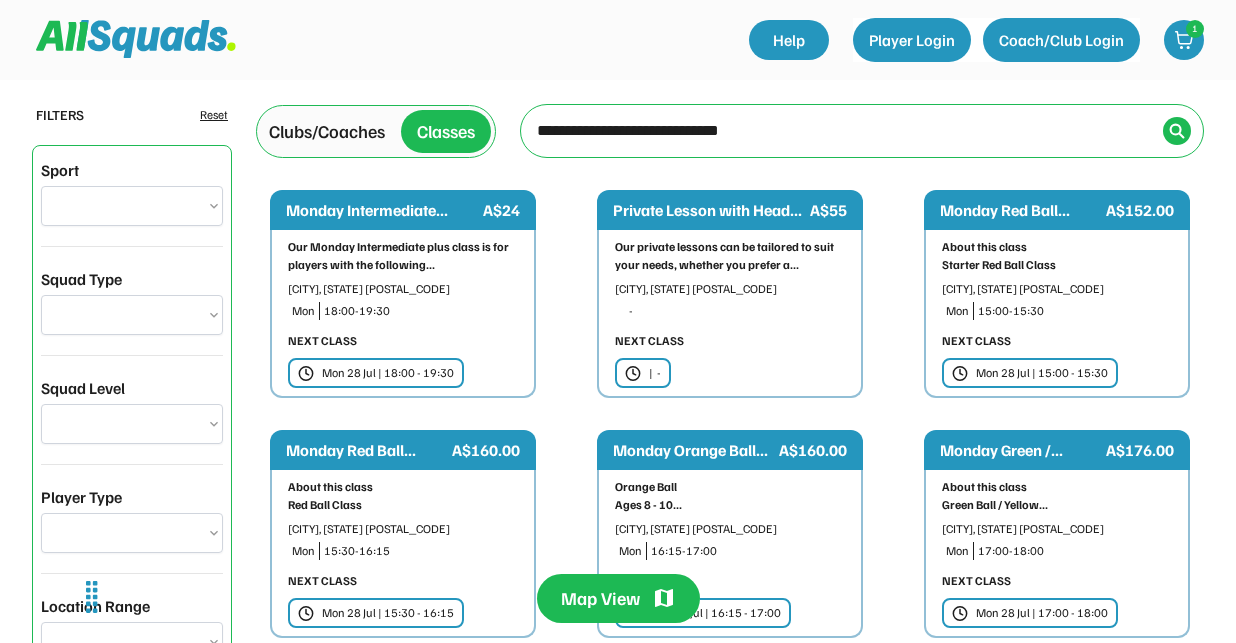 click on "Monday Intermediate..." at bounding box center [382, 210] 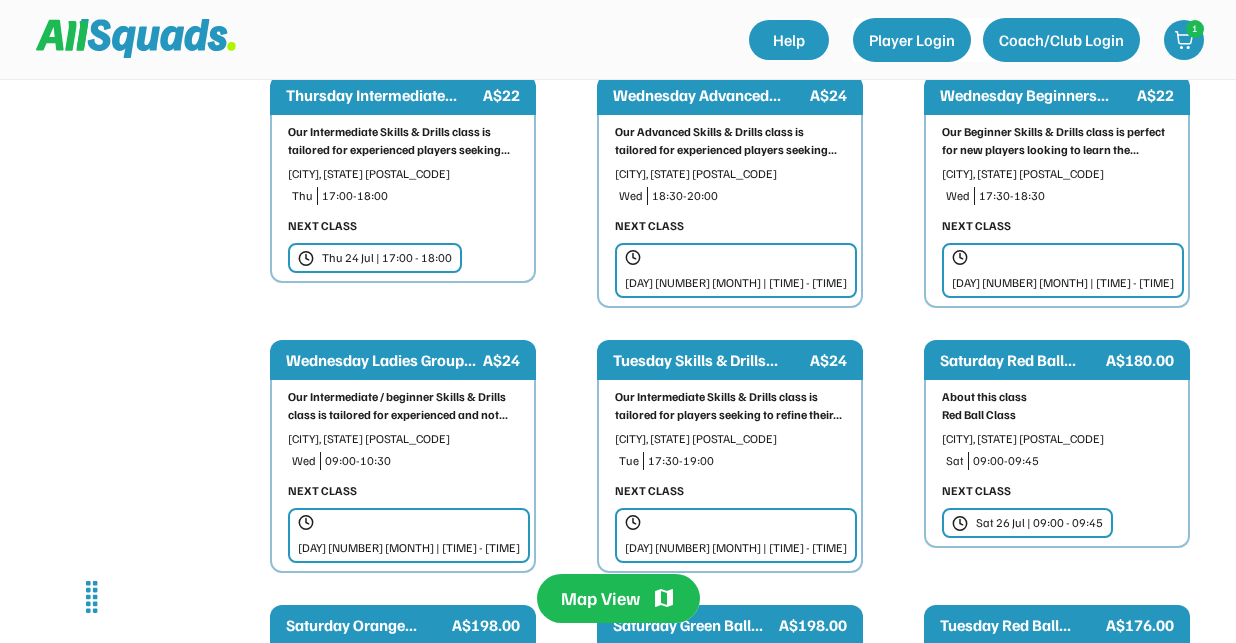 scroll, scrollTop: 1378, scrollLeft: 0, axis: vertical 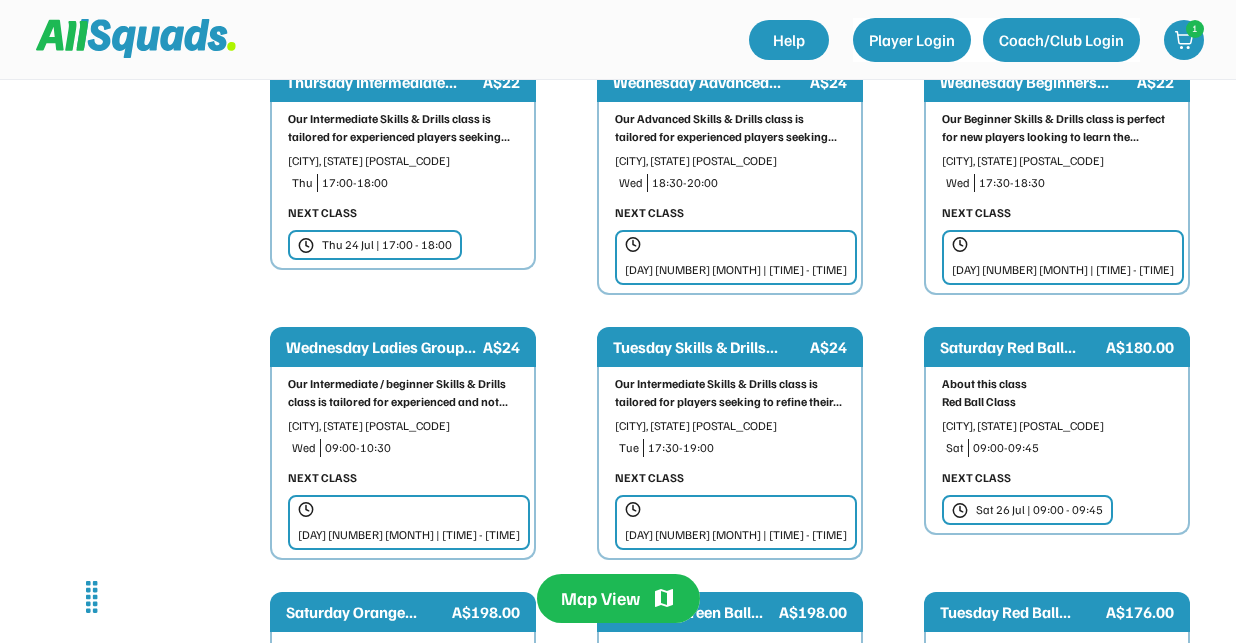 click on "Wednesday Ladies Group..." at bounding box center (382, 347) 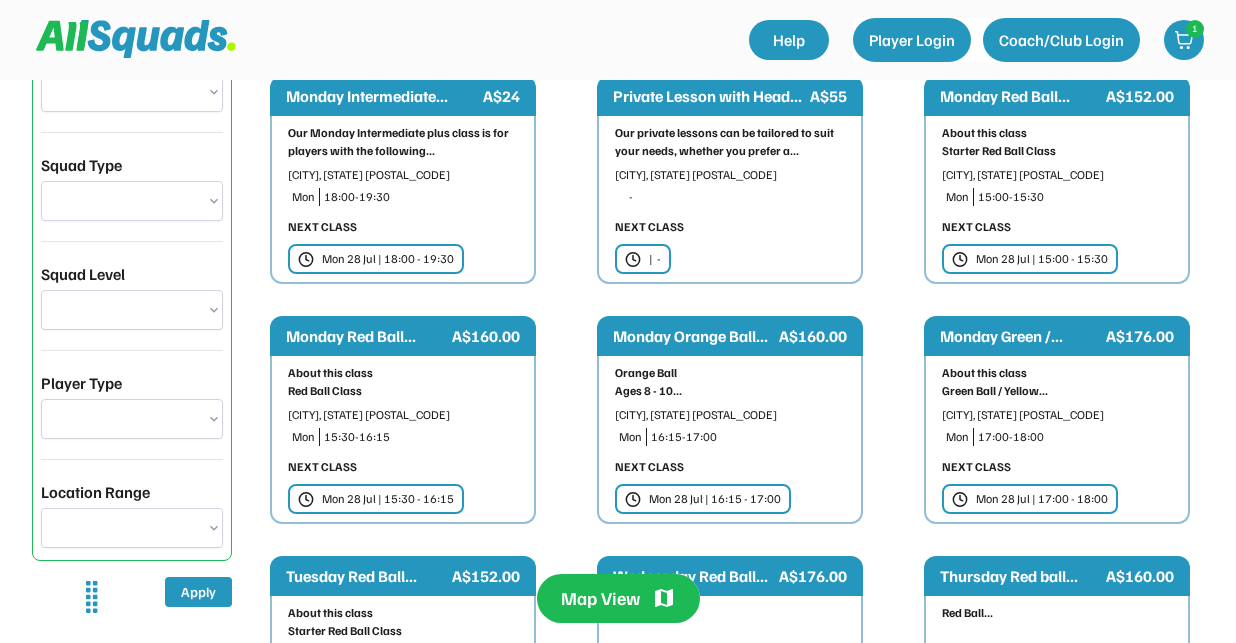 scroll, scrollTop: 0, scrollLeft: 0, axis: both 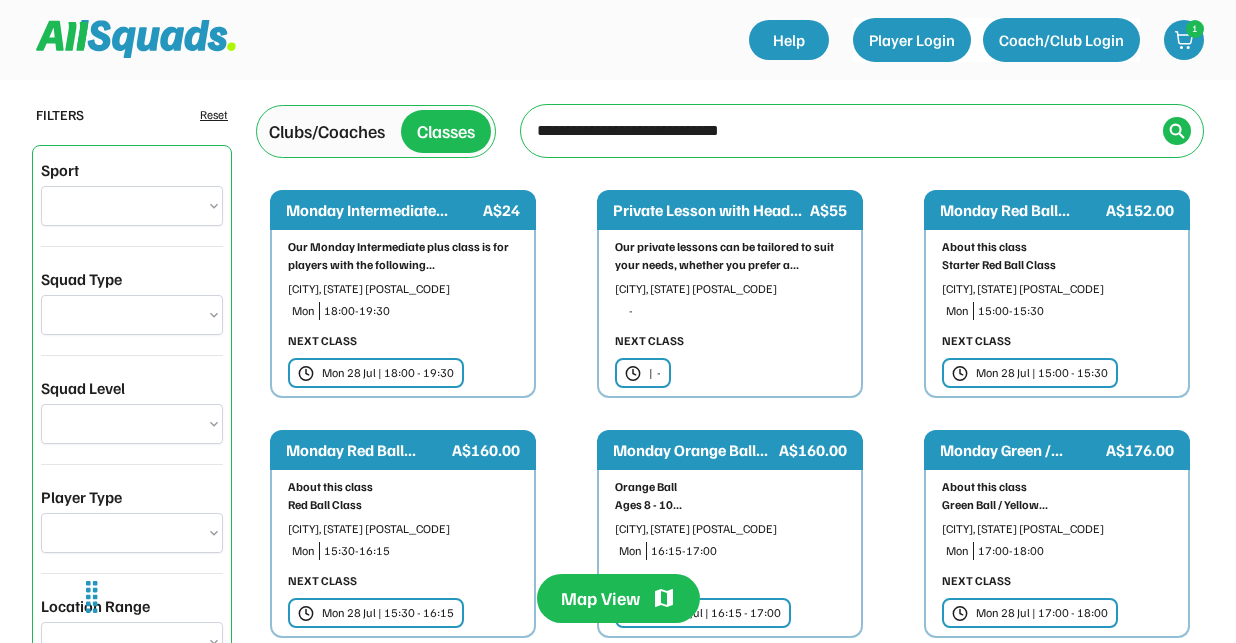 click on "Monday Intermediate..." at bounding box center (382, 210) 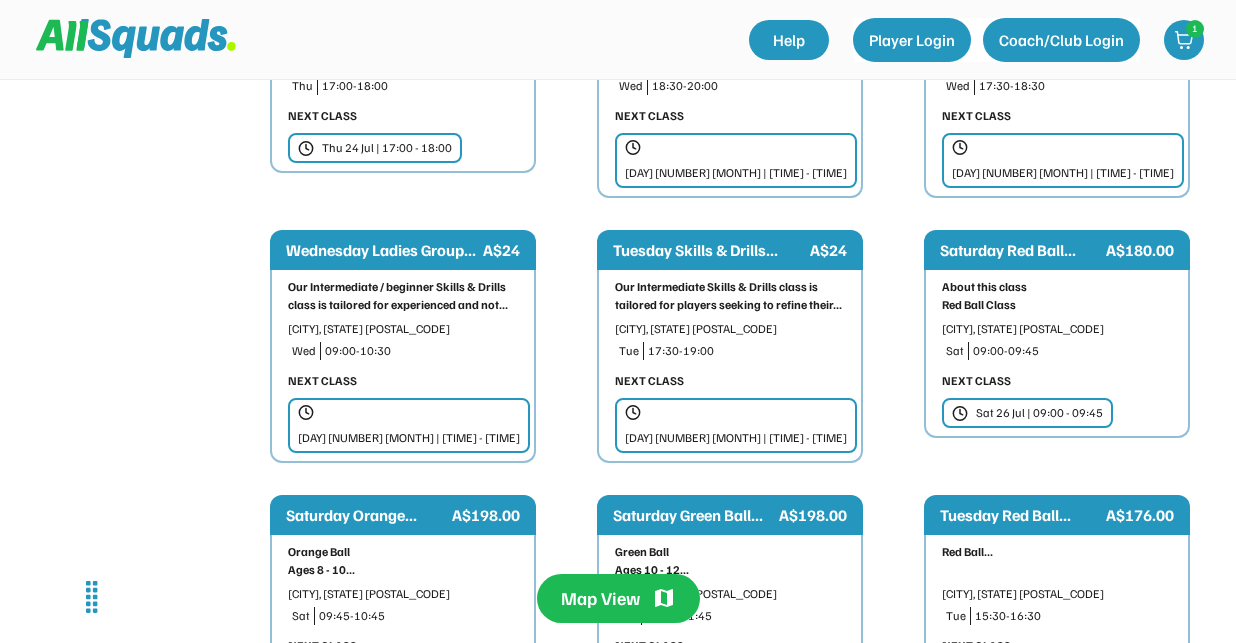 scroll, scrollTop: 1477, scrollLeft: 0, axis: vertical 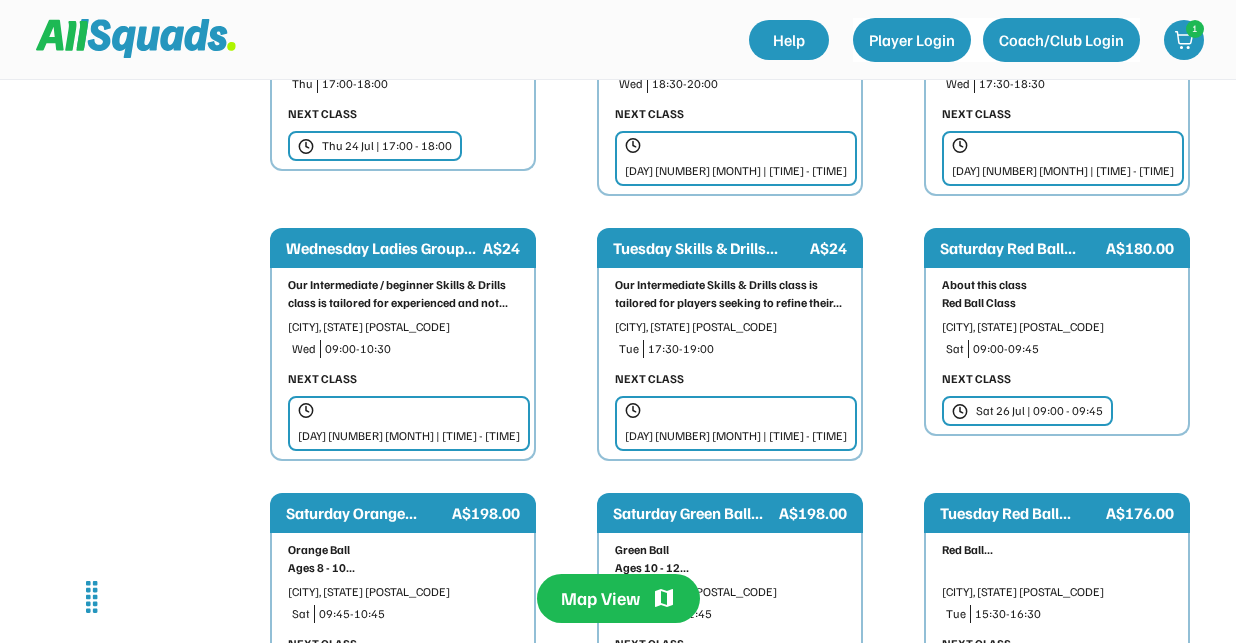 click on "Tuesday Skills & Drills..." at bounding box center [709, 248] 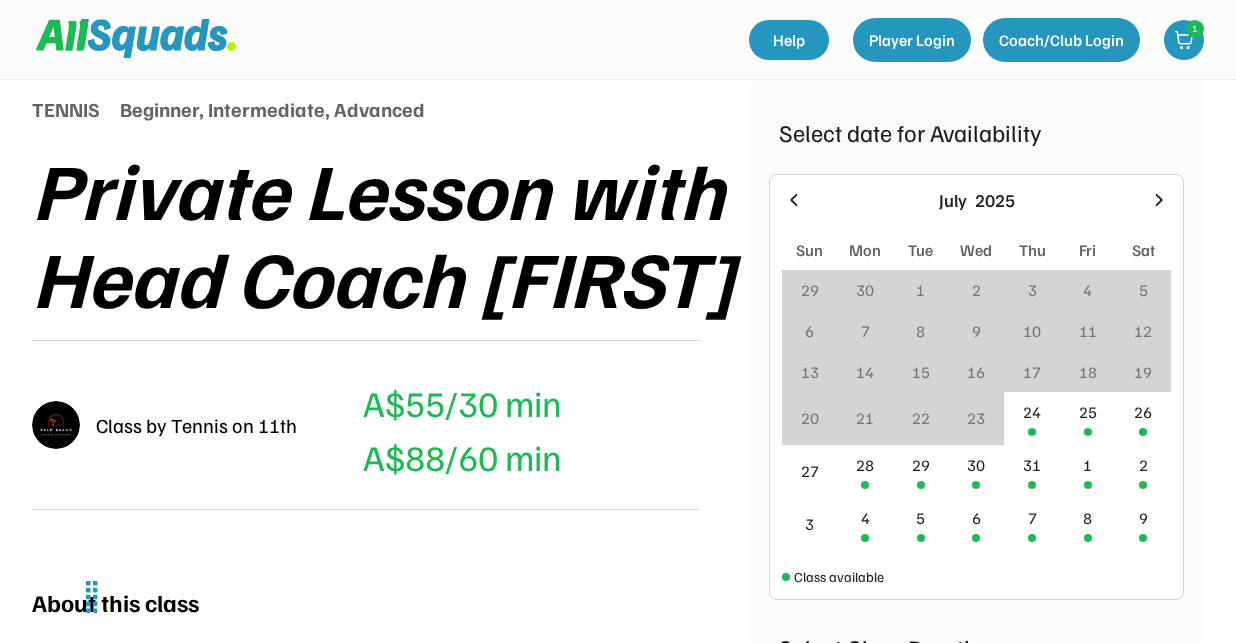 scroll, scrollTop: 238, scrollLeft: 0, axis: vertical 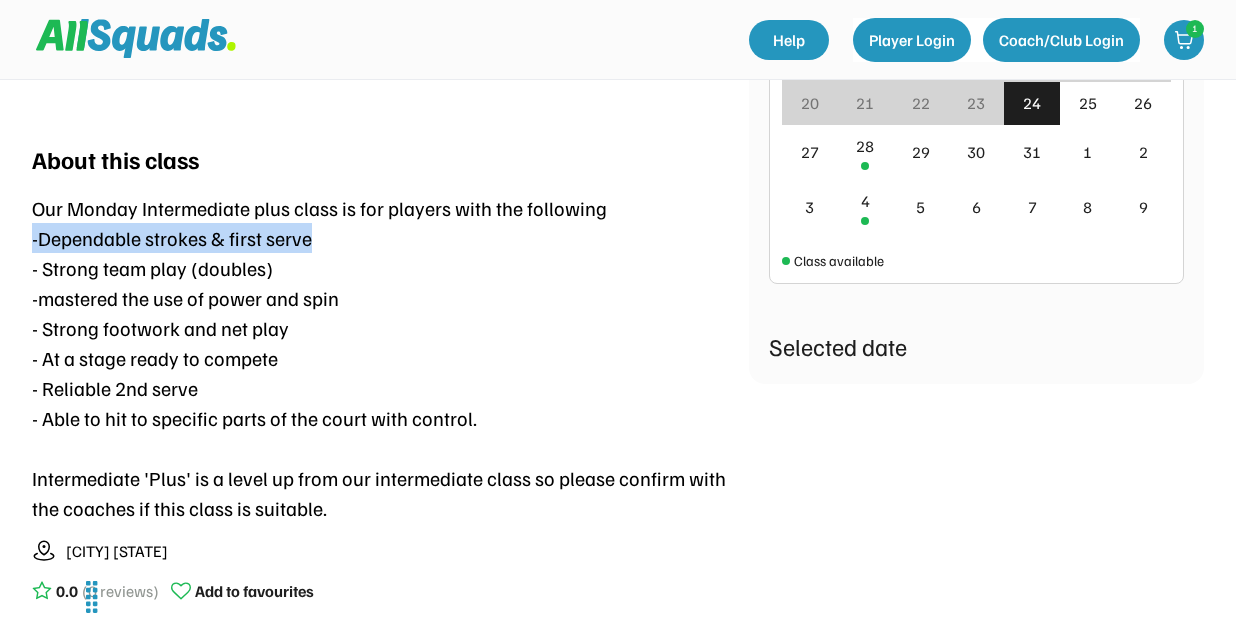 drag, startPoint x: 317, startPoint y: 250, endPoint x: 24, endPoint y: 241, distance: 293.13818 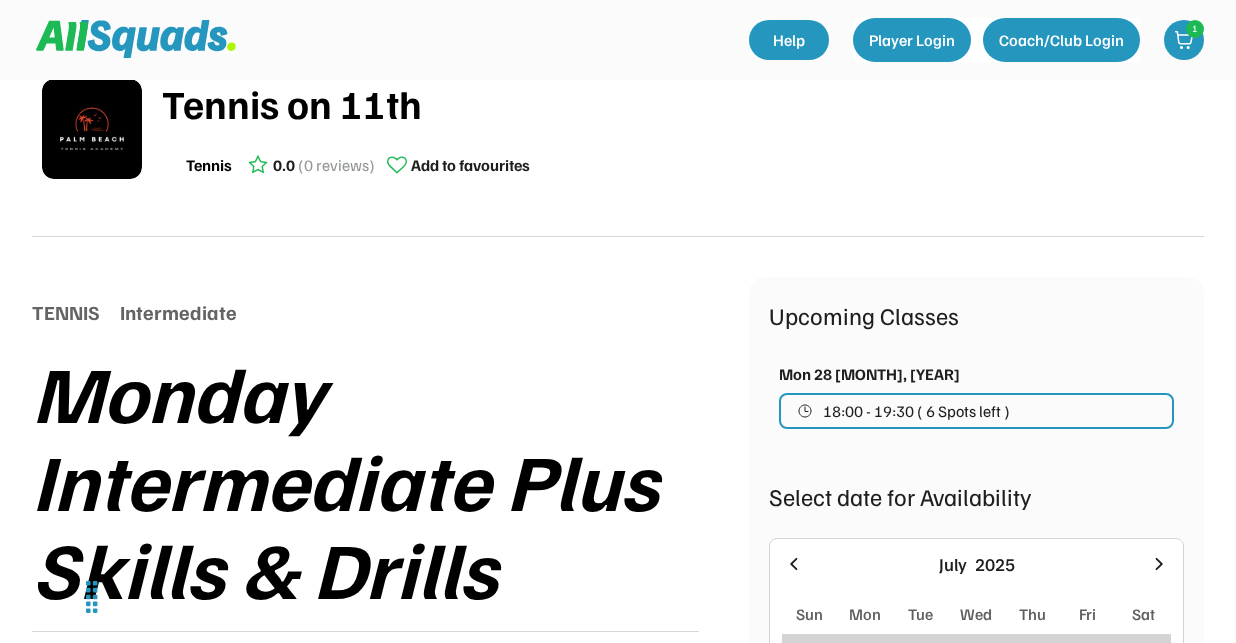scroll, scrollTop: 0, scrollLeft: 0, axis: both 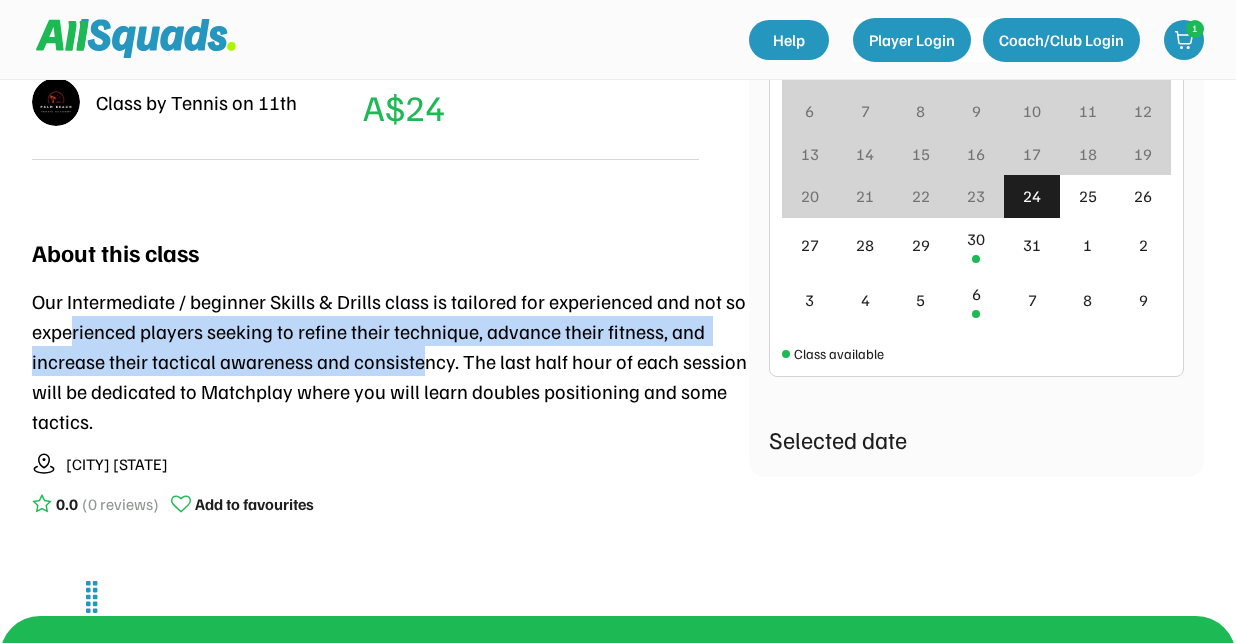 drag, startPoint x: 71, startPoint y: 338, endPoint x: 419, endPoint y: 372, distance: 349.65698 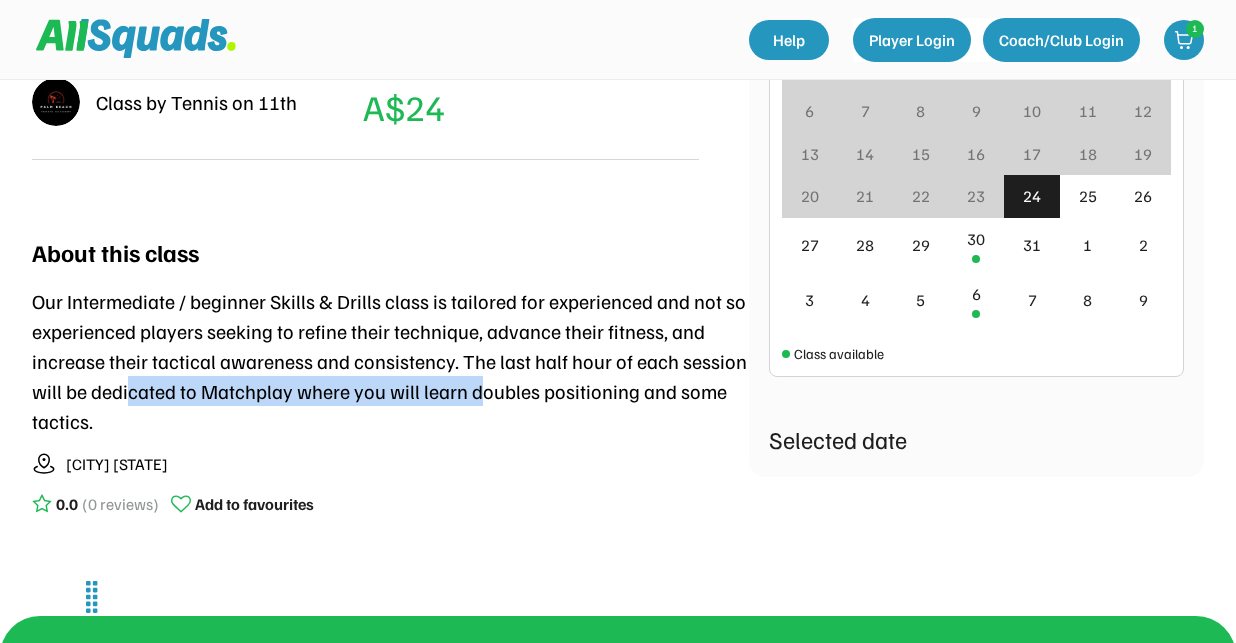 drag, startPoint x: 127, startPoint y: 387, endPoint x: 475, endPoint y: 390, distance: 348.01294 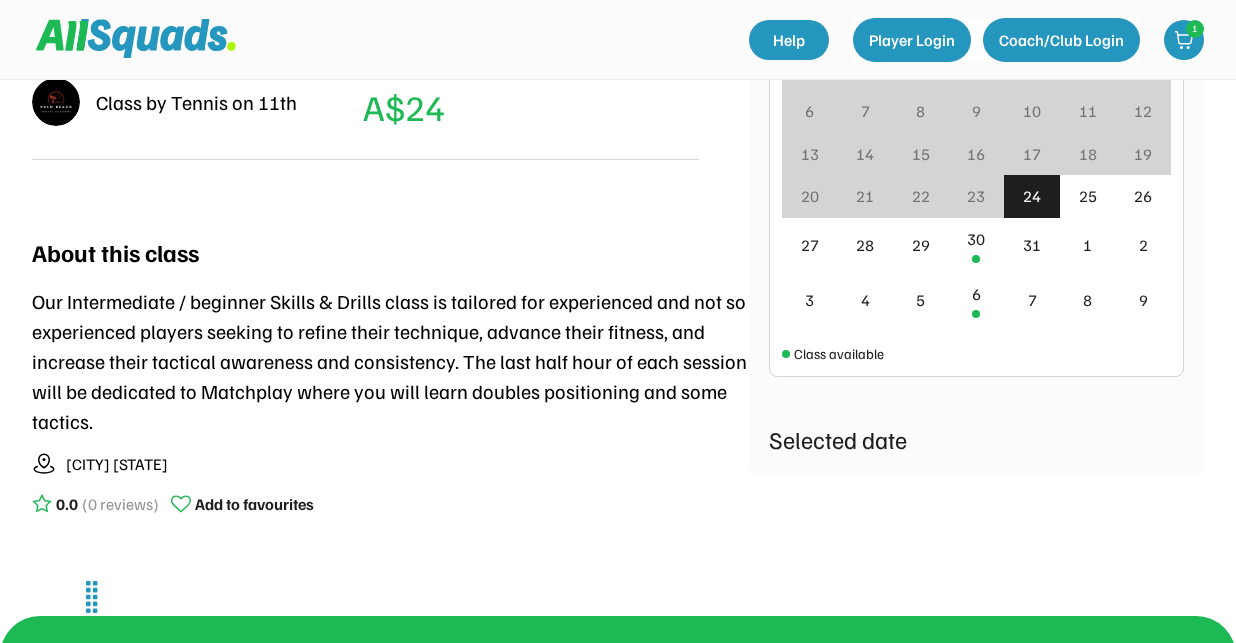 click on "Our Intermediate / beginner Skills & Drills class is tailored for experienced and not so experienced players seeking to refine their technique, advance their fitness, and increase their tactical awareness and consistency. The last half hour of each session will be dedicated to Matchplay where you will learn doubles positioning and some tactics." at bounding box center [390, 361] 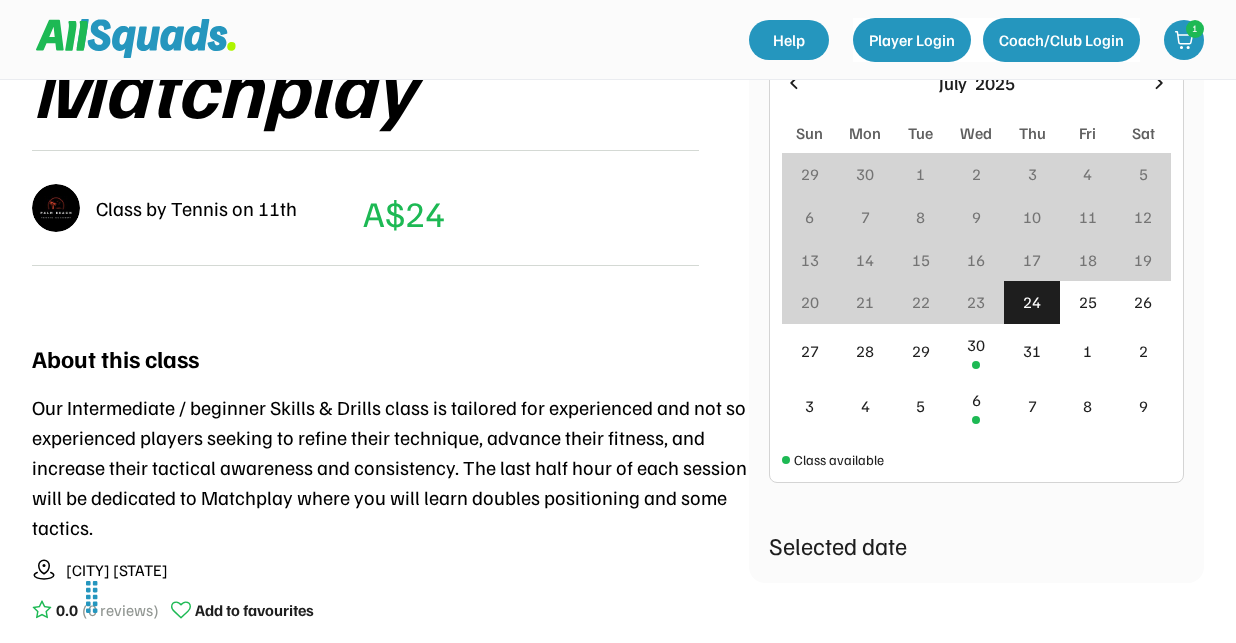 scroll, scrollTop: 518, scrollLeft: 0, axis: vertical 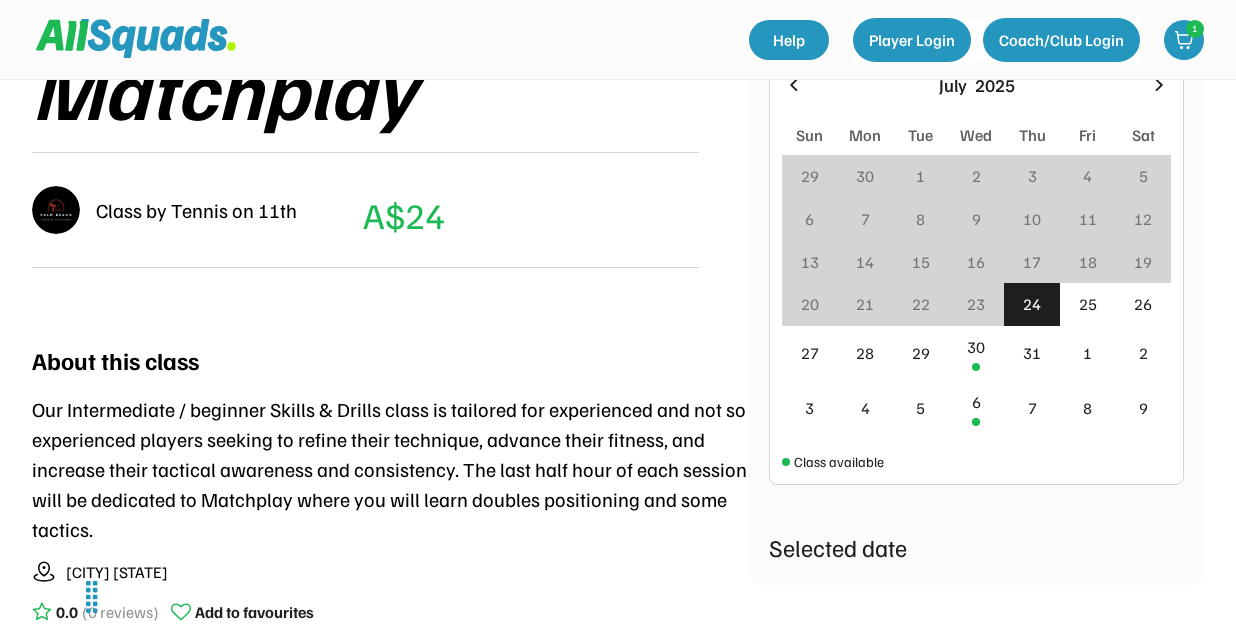 click on "Our Intermediate / beginner Skills & Drills class is tailored for experienced and not so experienced players seeking to refine their technique, advance their fitness, and increase their tactical awareness and consistency. The last half hour of each session will be dedicated to Matchplay where you will learn doubles positioning and some tactics." at bounding box center [390, 469] 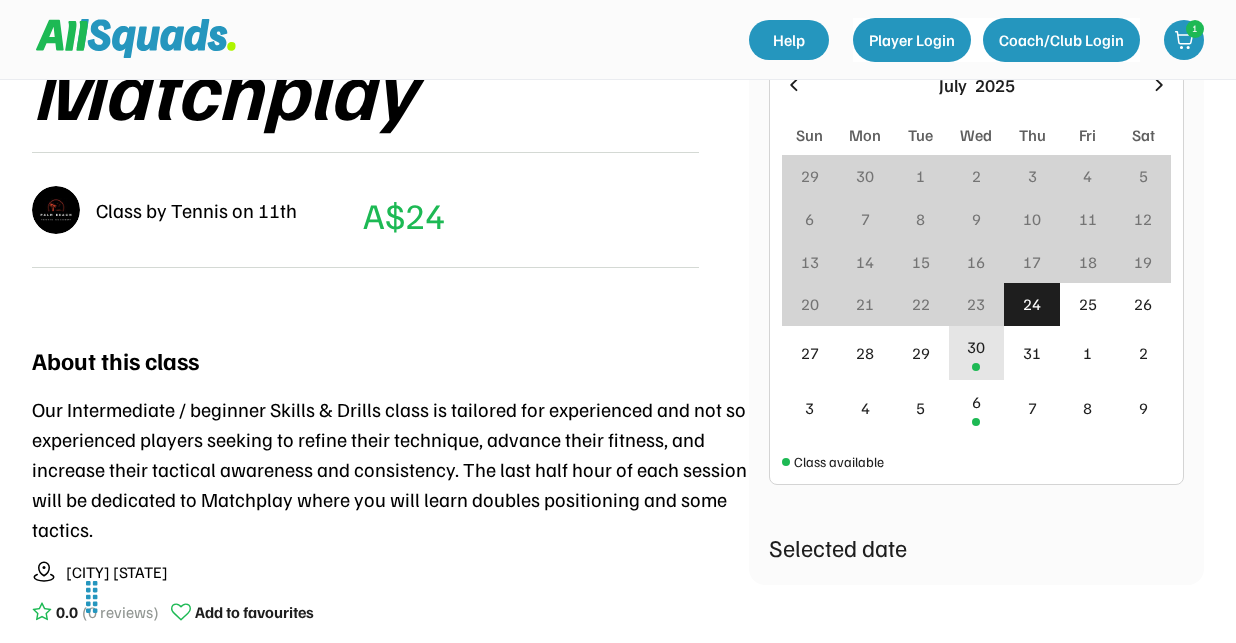 click on "30" at bounding box center [977, 353] 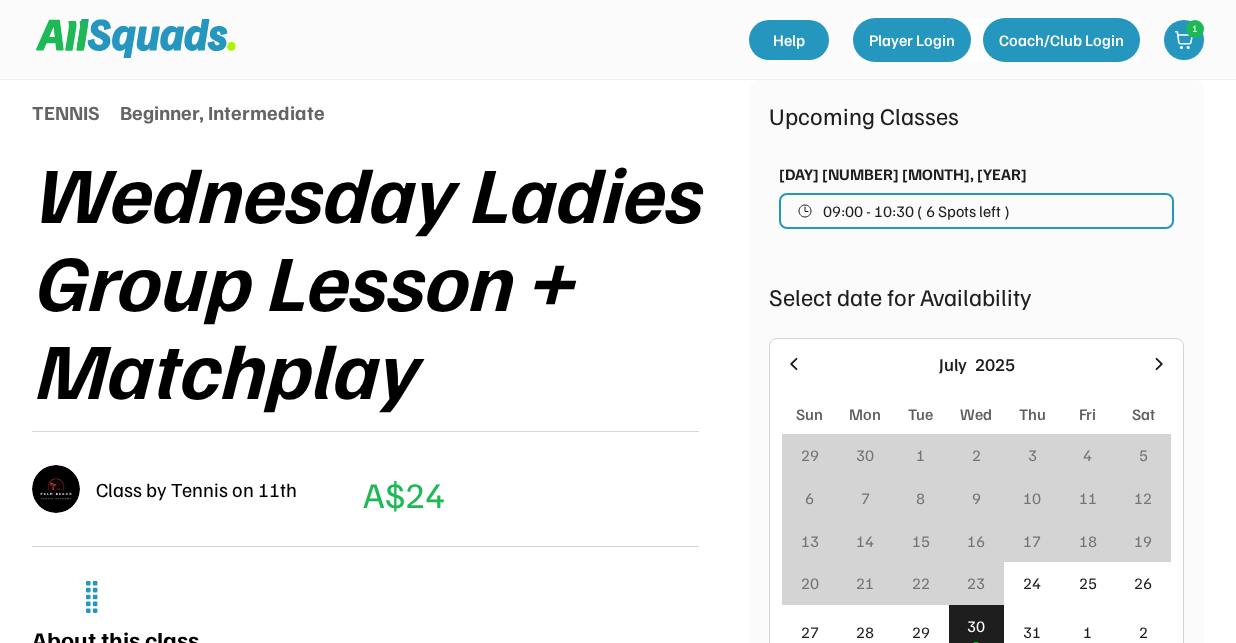 scroll, scrollTop: 237, scrollLeft: 0, axis: vertical 